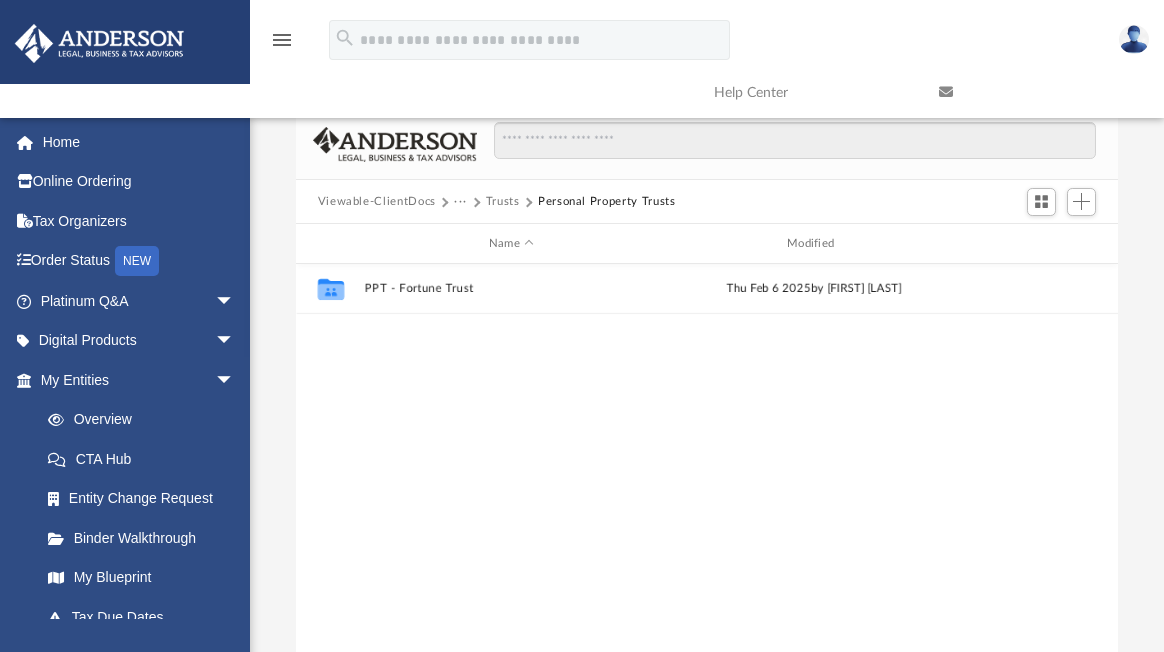 scroll, scrollTop: 0, scrollLeft: 0, axis: both 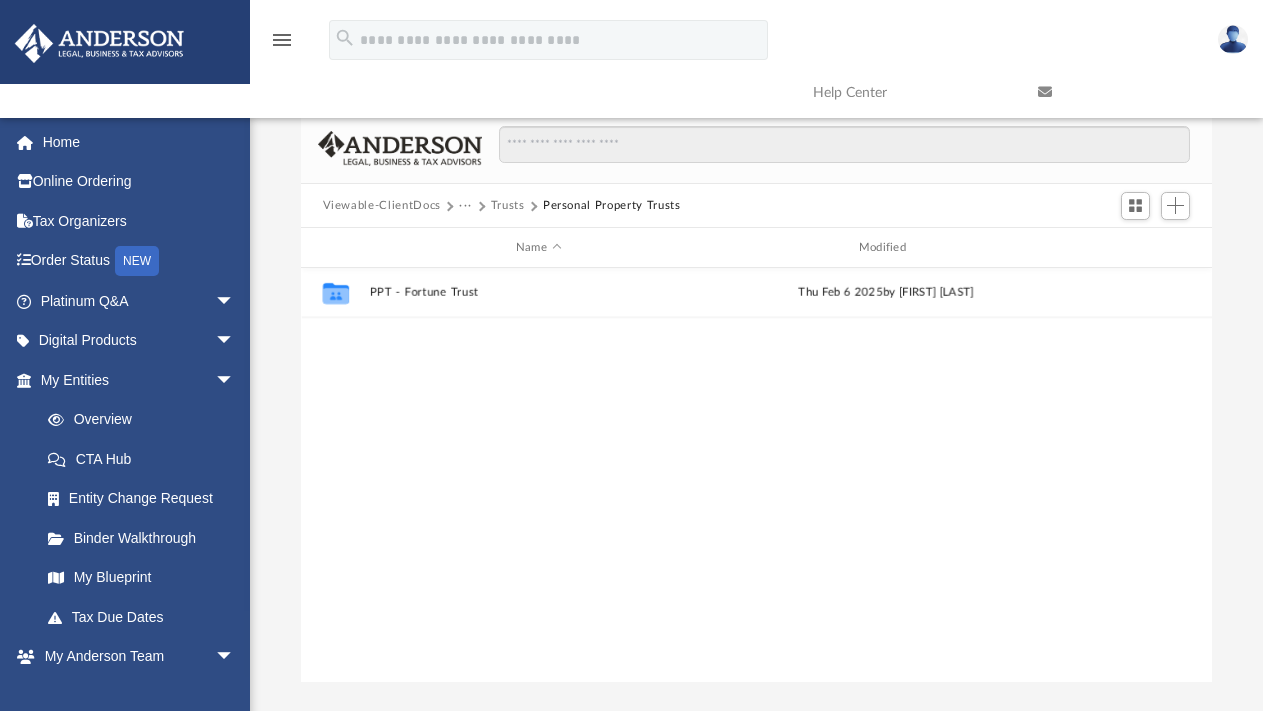 click on "Trusts" at bounding box center (508, 206) 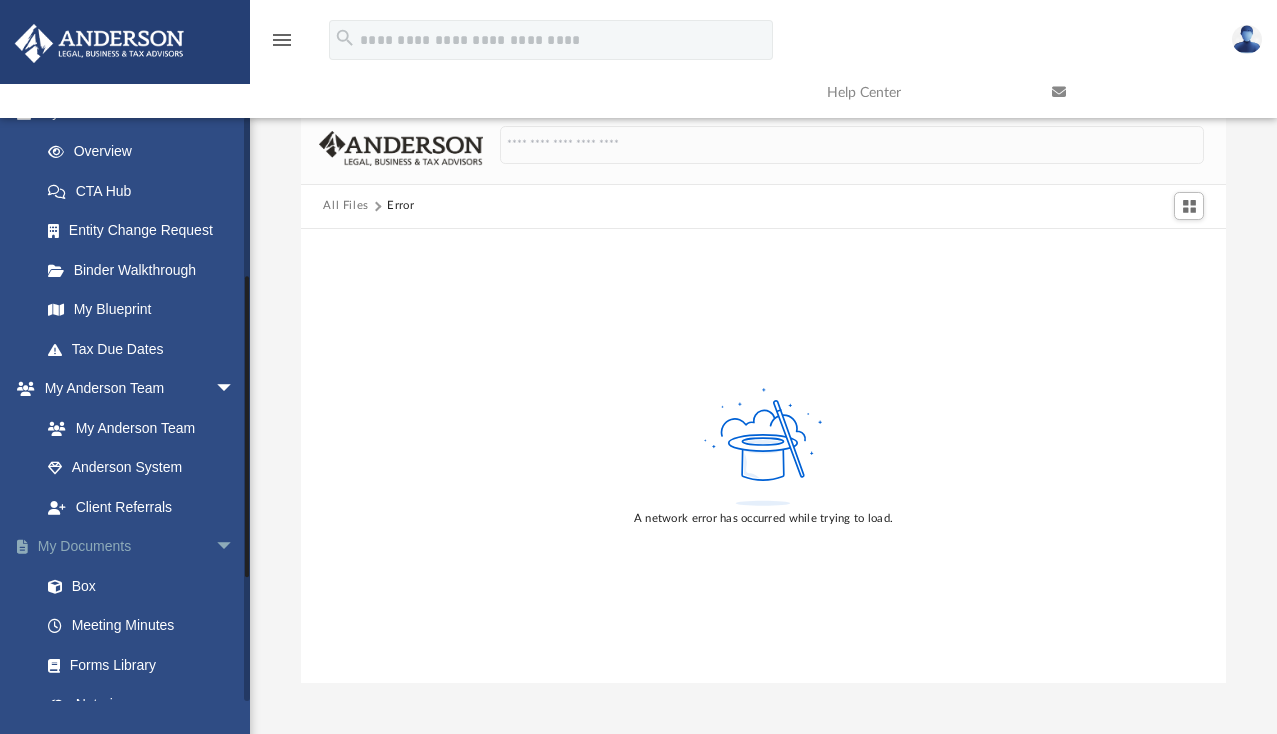 scroll, scrollTop: 300, scrollLeft: 0, axis: vertical 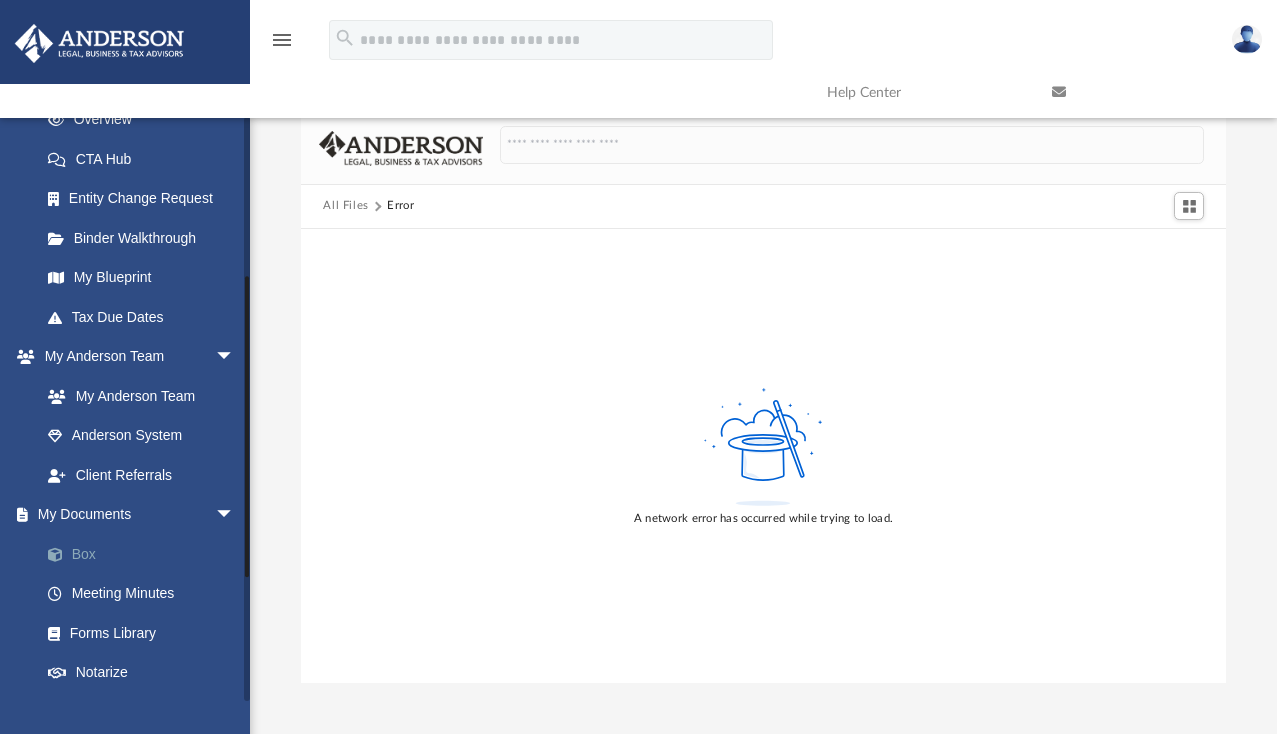 click on "Box" at bounding box center (146, 554) 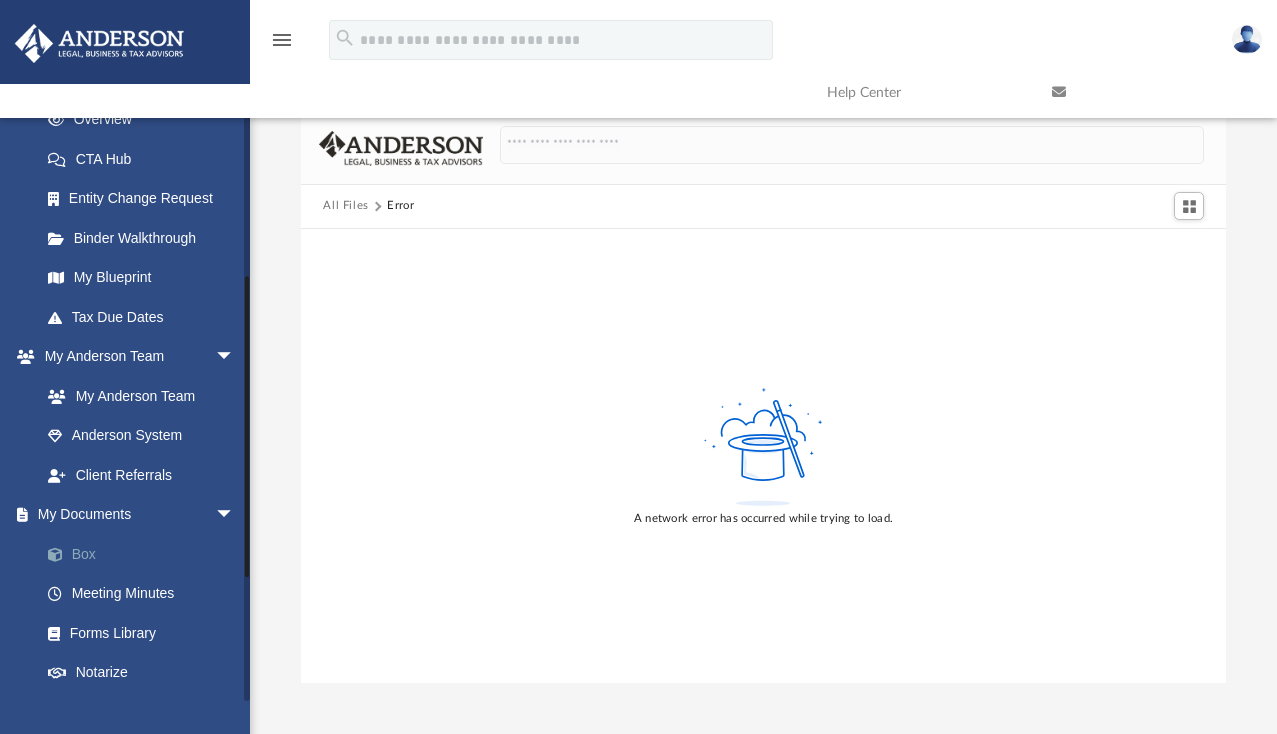 click on "Box" at bounding box center (146, 554) 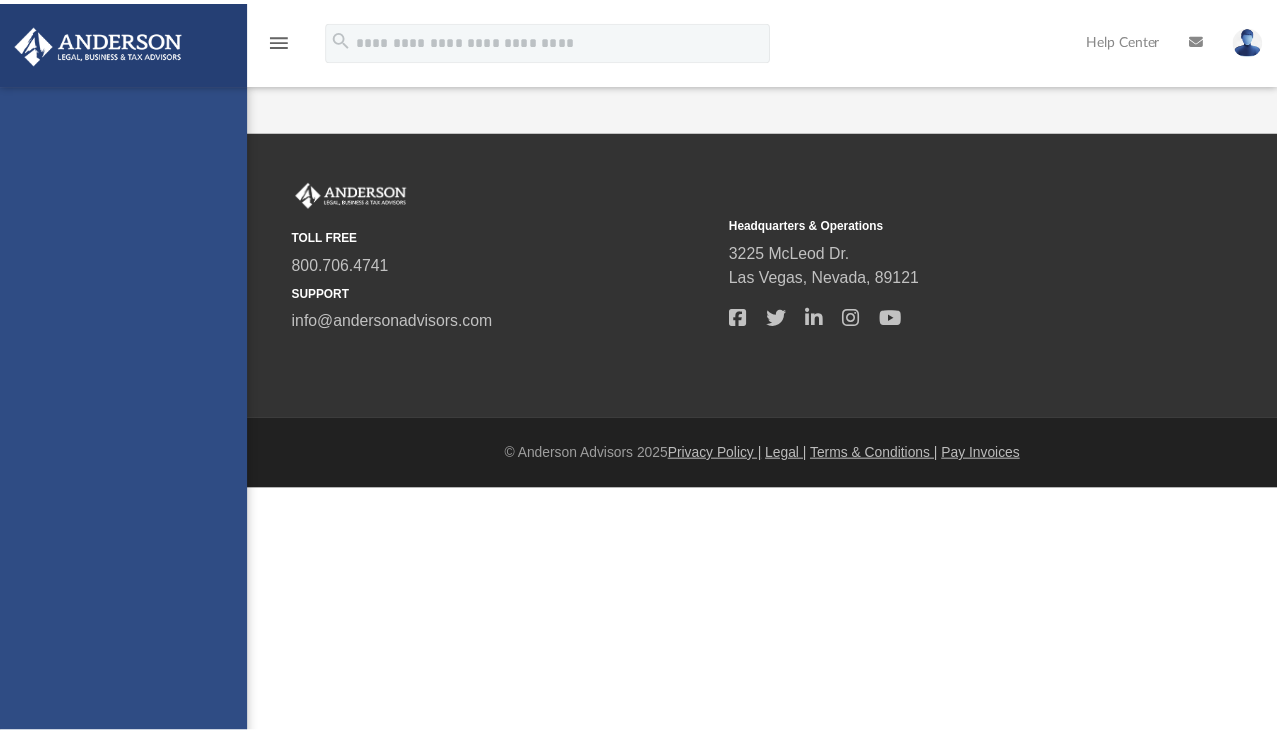 scroll, scrollTop: 0, scrollLeft: 0, axis: both 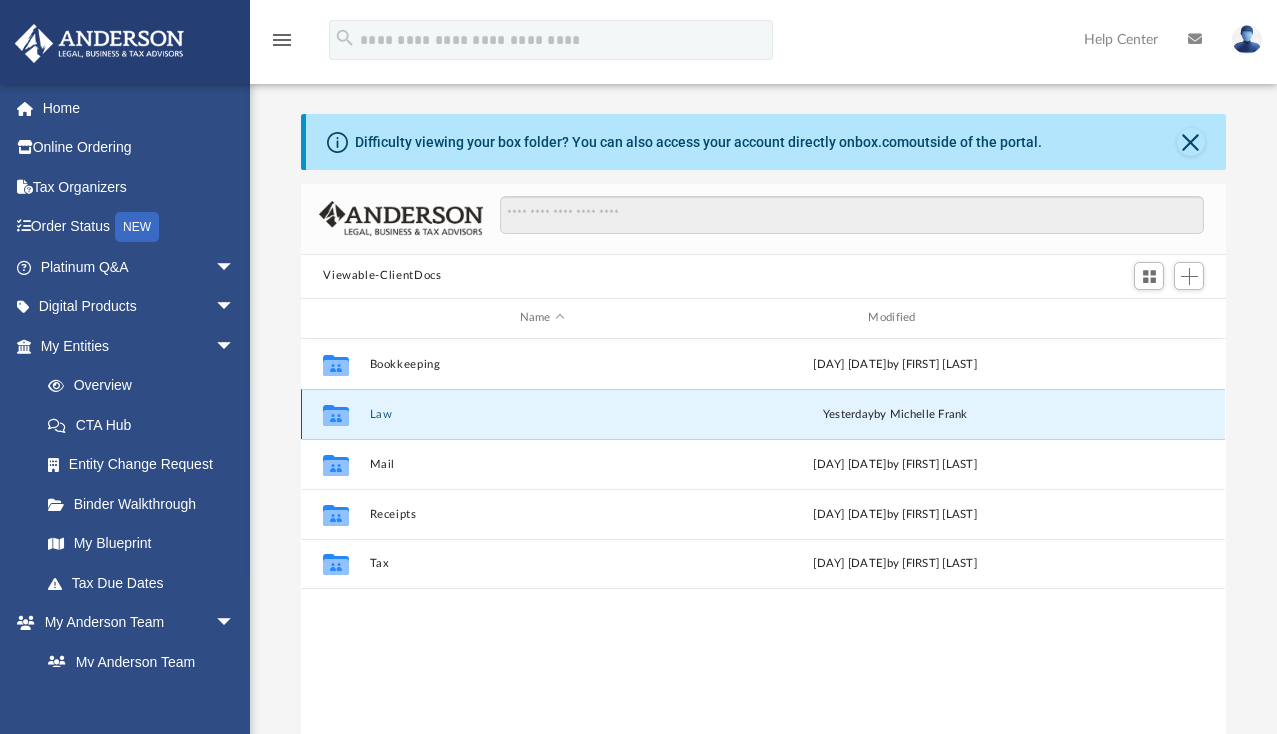 click on "Law" at bounding box center (542, 414) 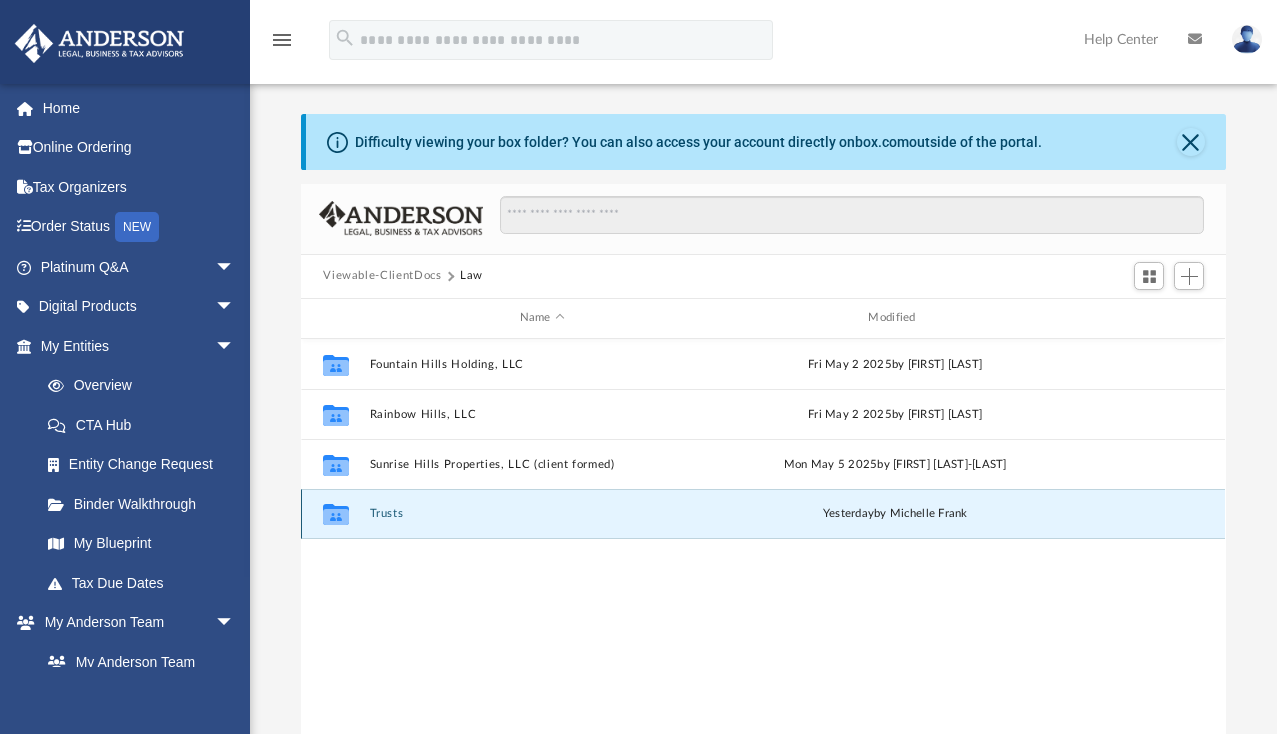 click on "Trusts" at bounding box center (542, 513) 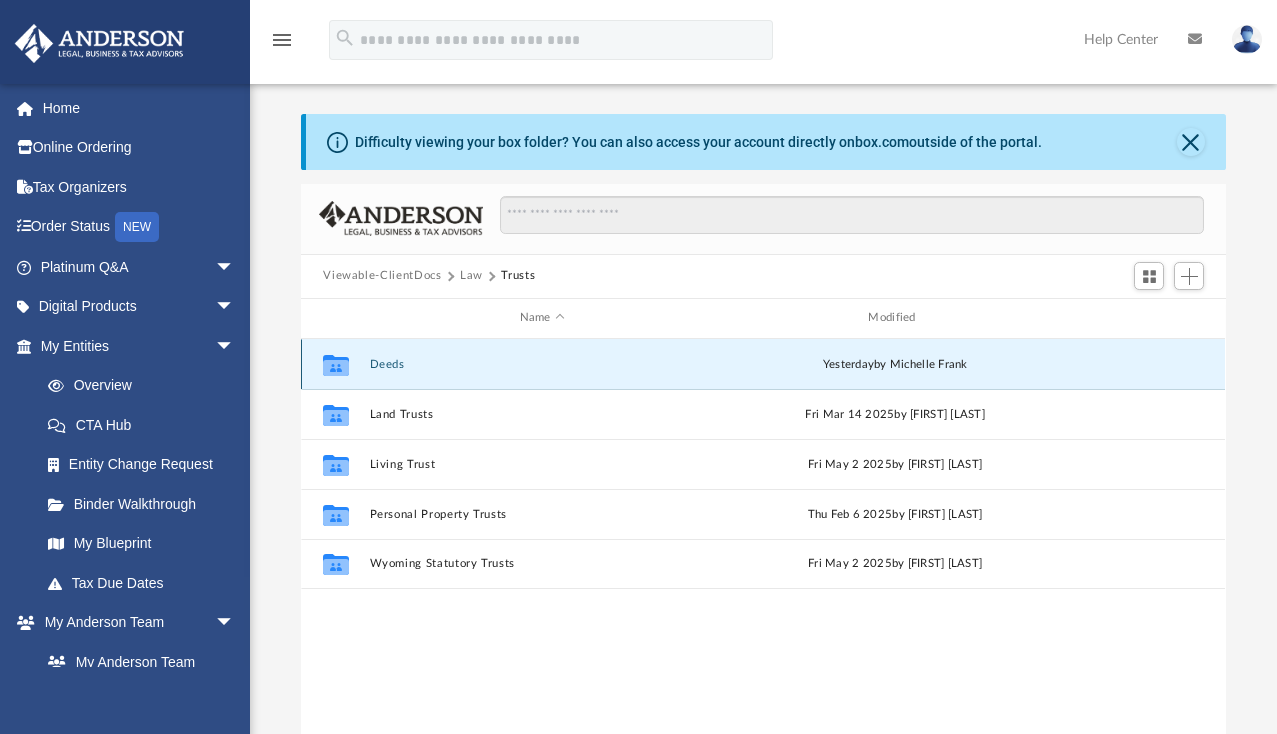 click on "Deeds" at bounding box center [542, 364] 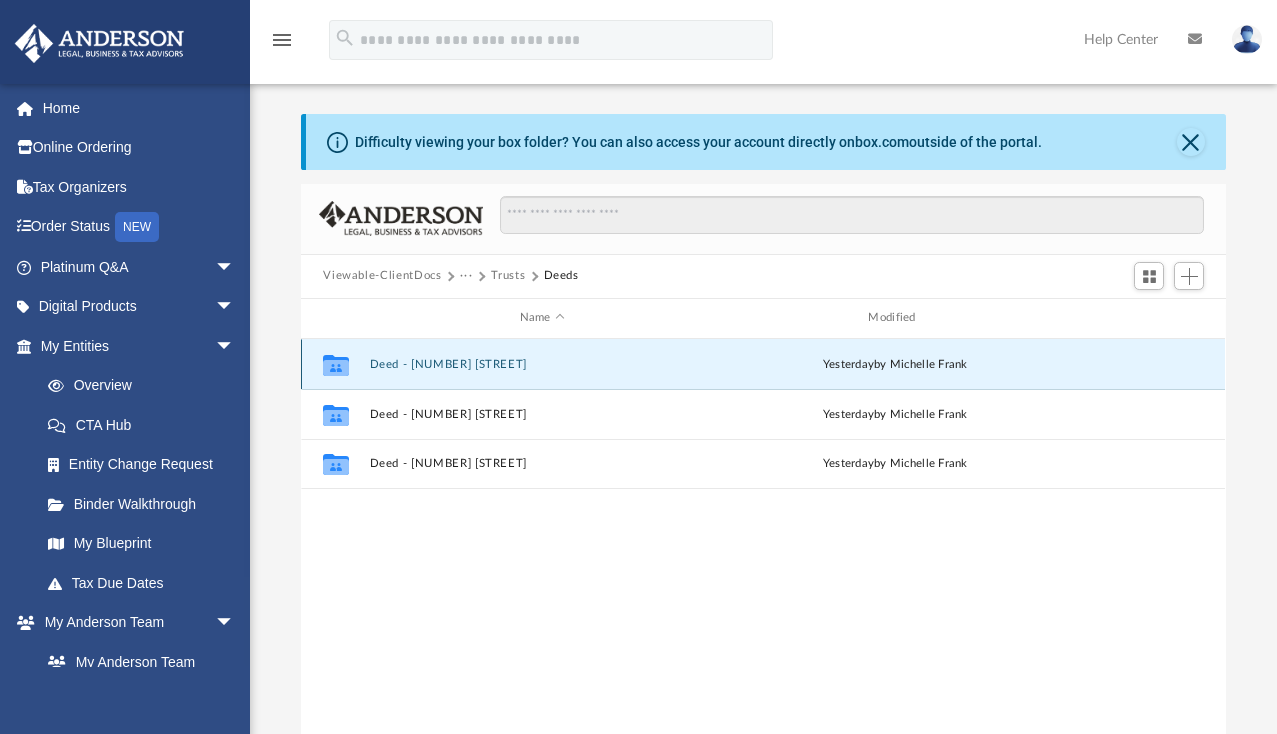 click on "Deed - 1068 West Edgeware Road" at bounding box center (542, 364) 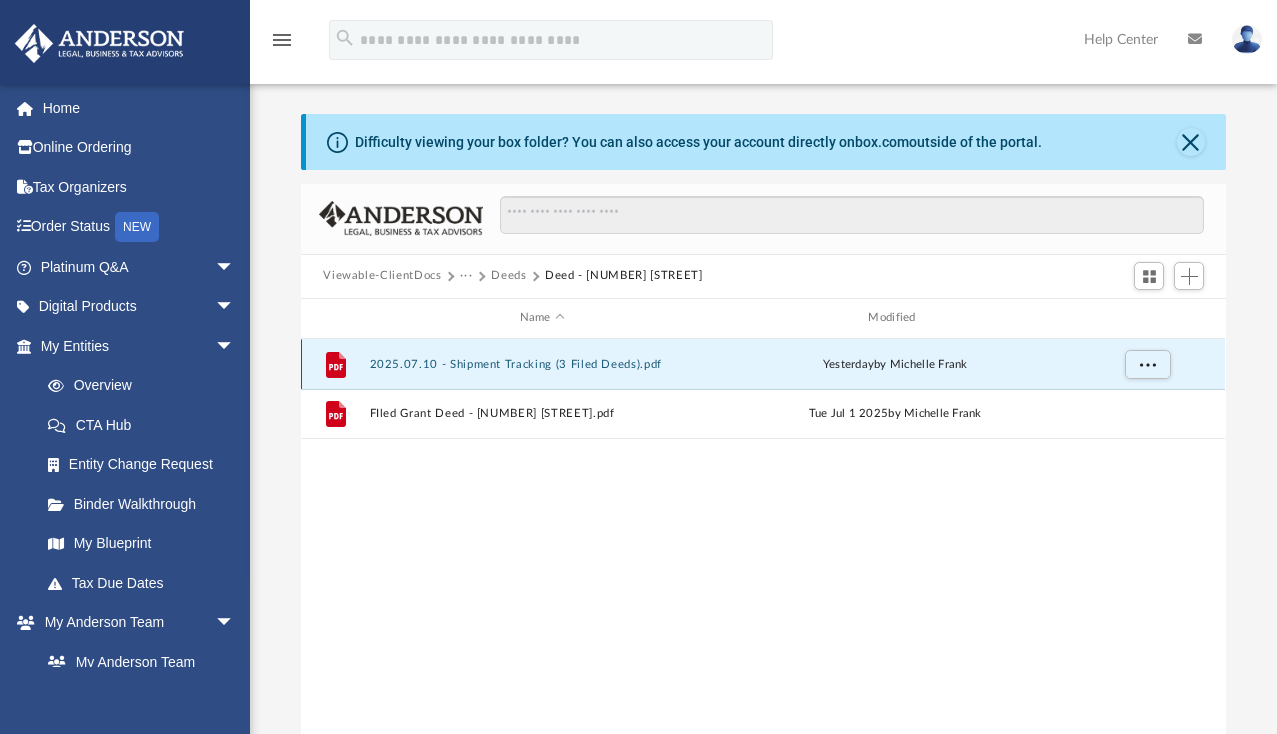 click on "2025.07.10 - Shipment Tracking (3 Filed Deeds).pdf" at bounding box center [542, 364] 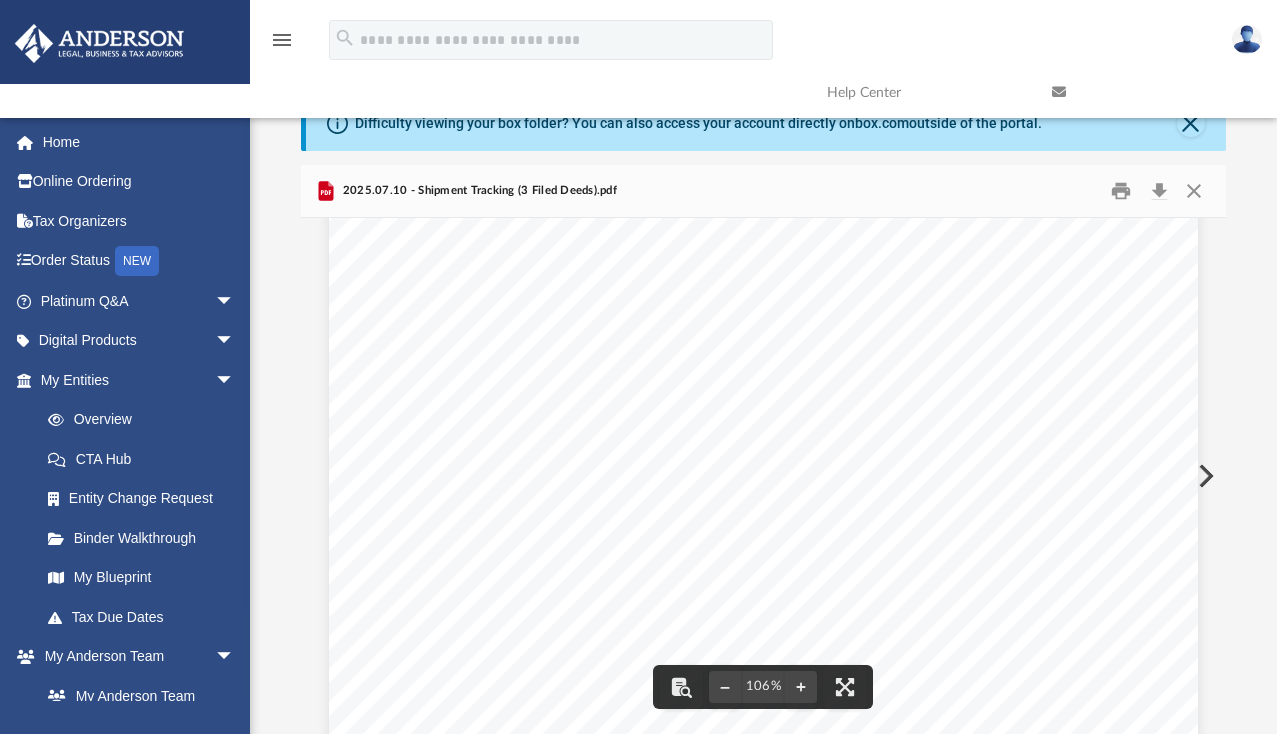 scroll, scrollTop: 200, scrollLeft: 0, axis: vertical 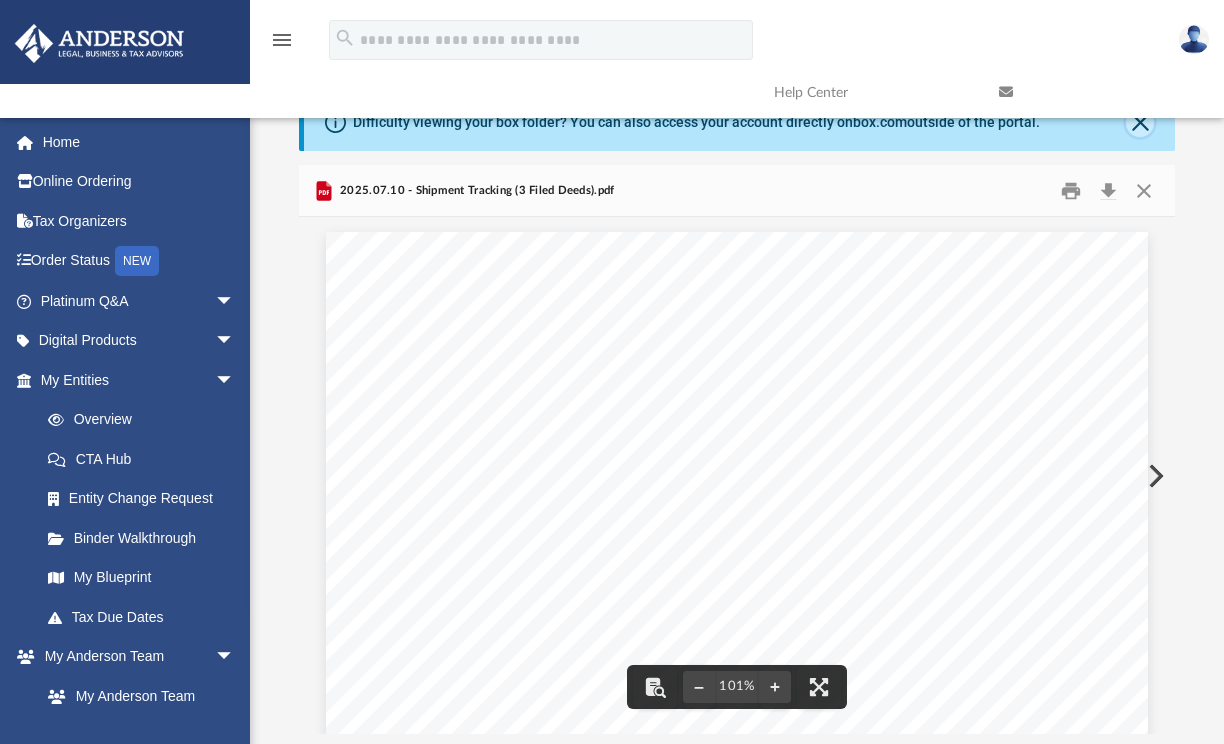 click 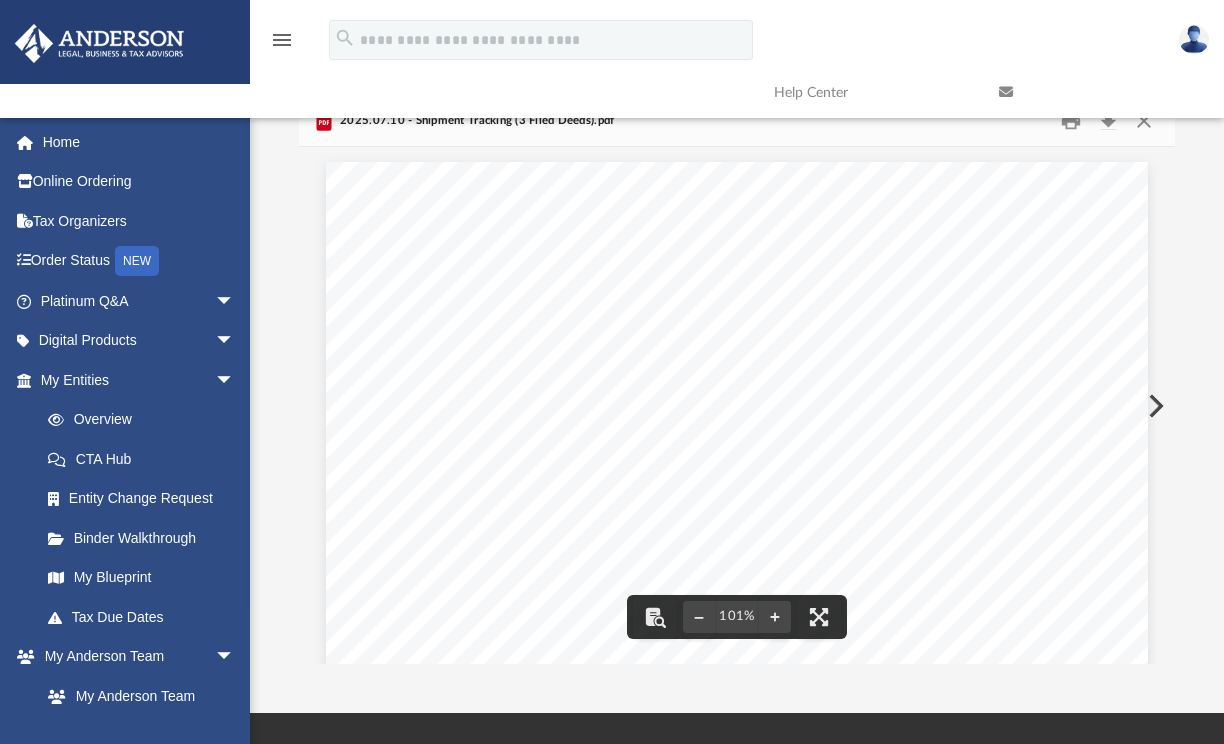 click at bounding box center (1096, 92) 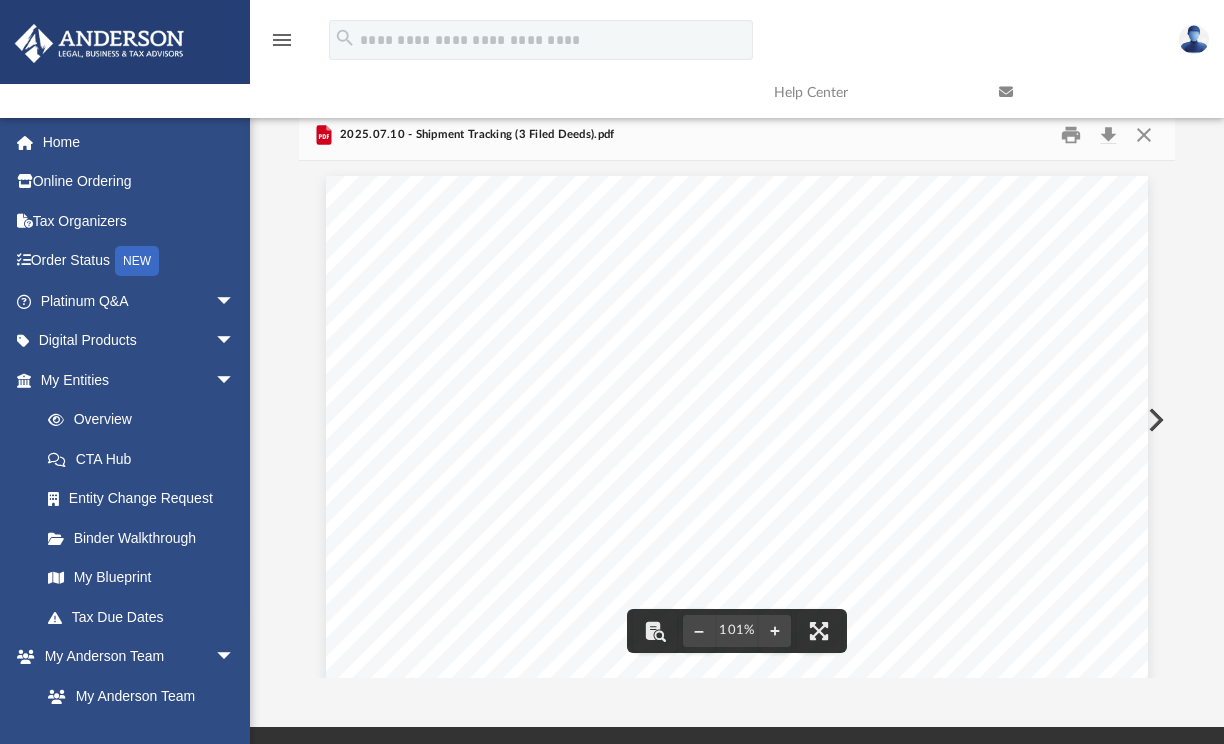 scroll, scrollTop: 0, scrollLeft: 0, axis: both 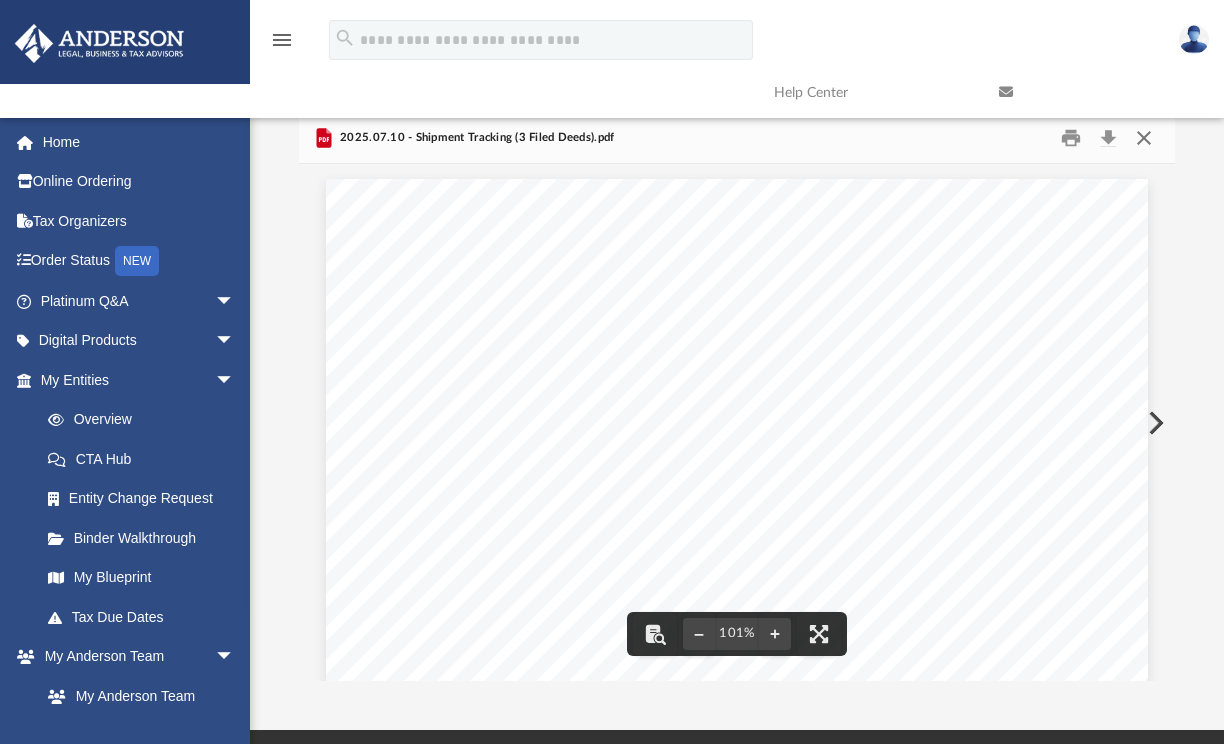 click at bounding box center (1144, 137) 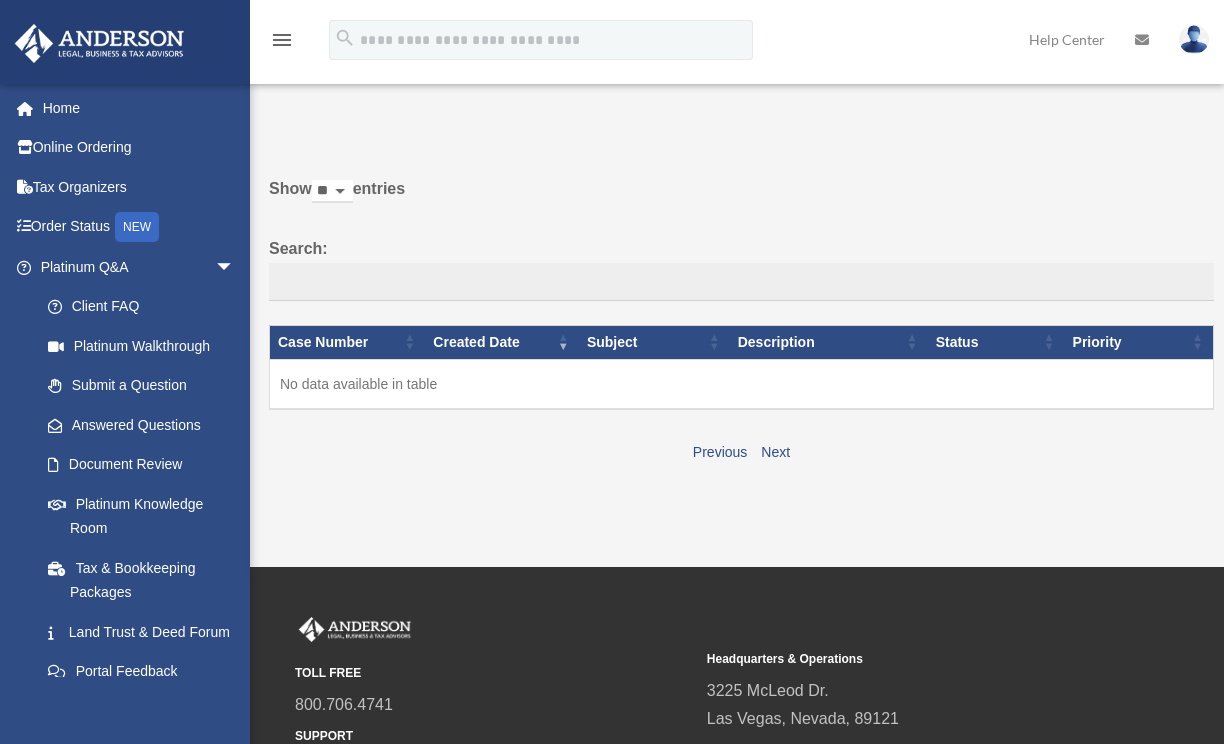 scroll, scrollTop: 0, scrollLeft: 0, axis: both 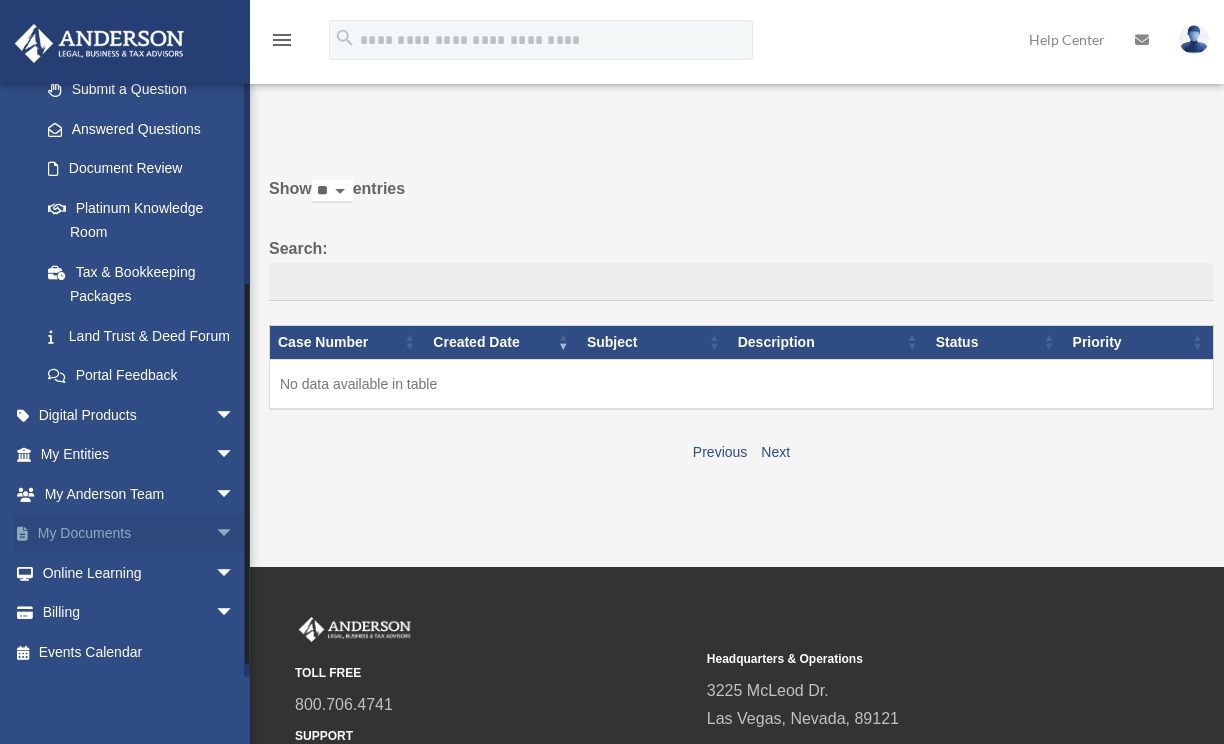 click on "arrow_drop_down" at bounding box center (235, 534) 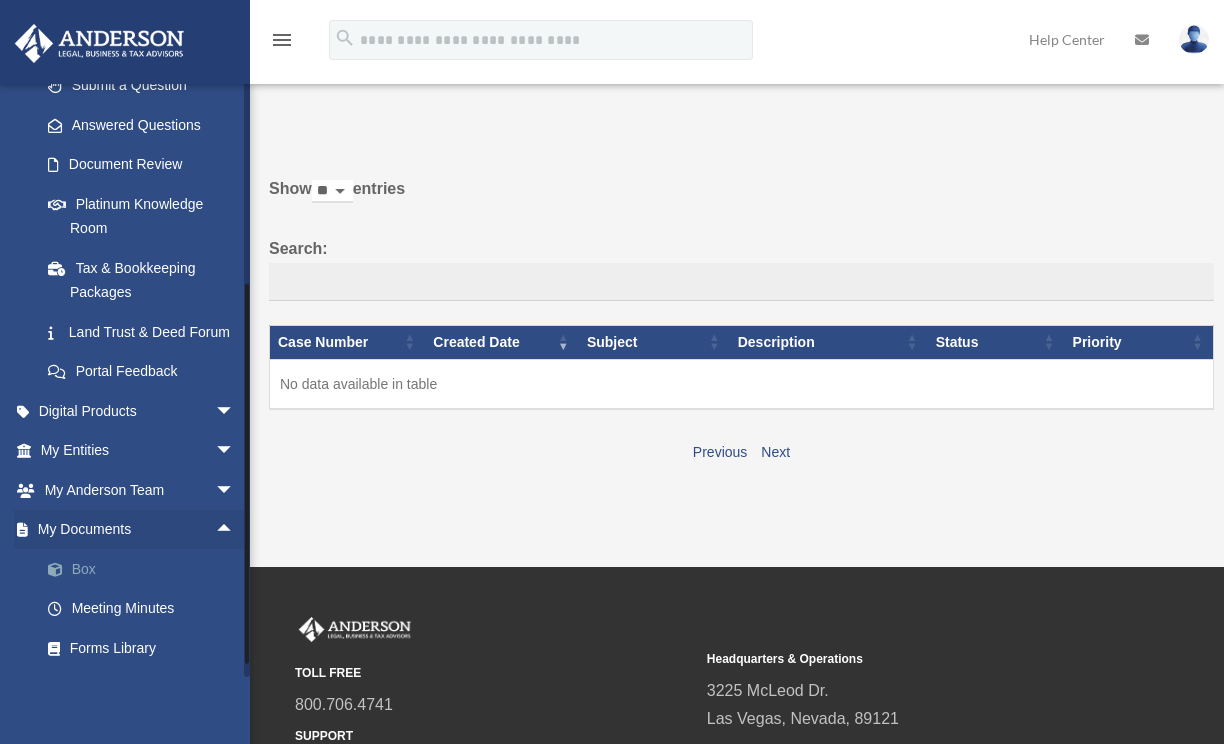 click on "Box" at bounding box center [146, 569] 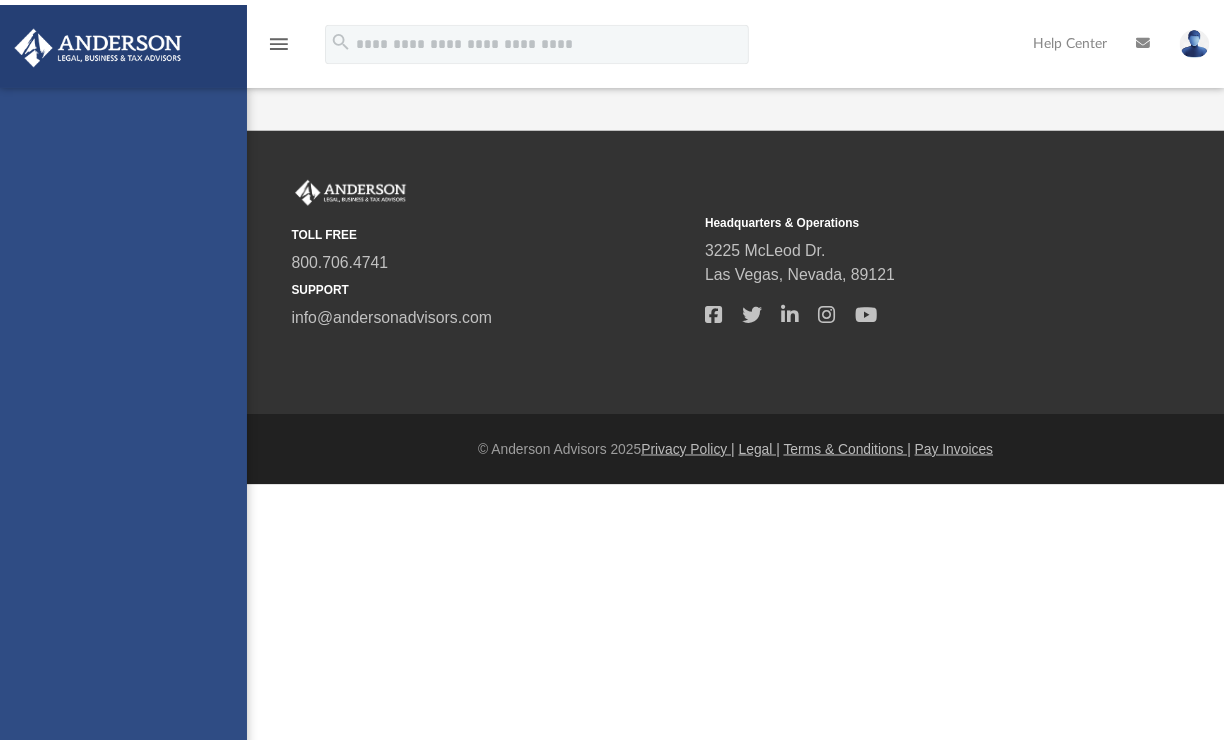 scroll, scrollTop: 0, scrollLeft: 0, axis: both 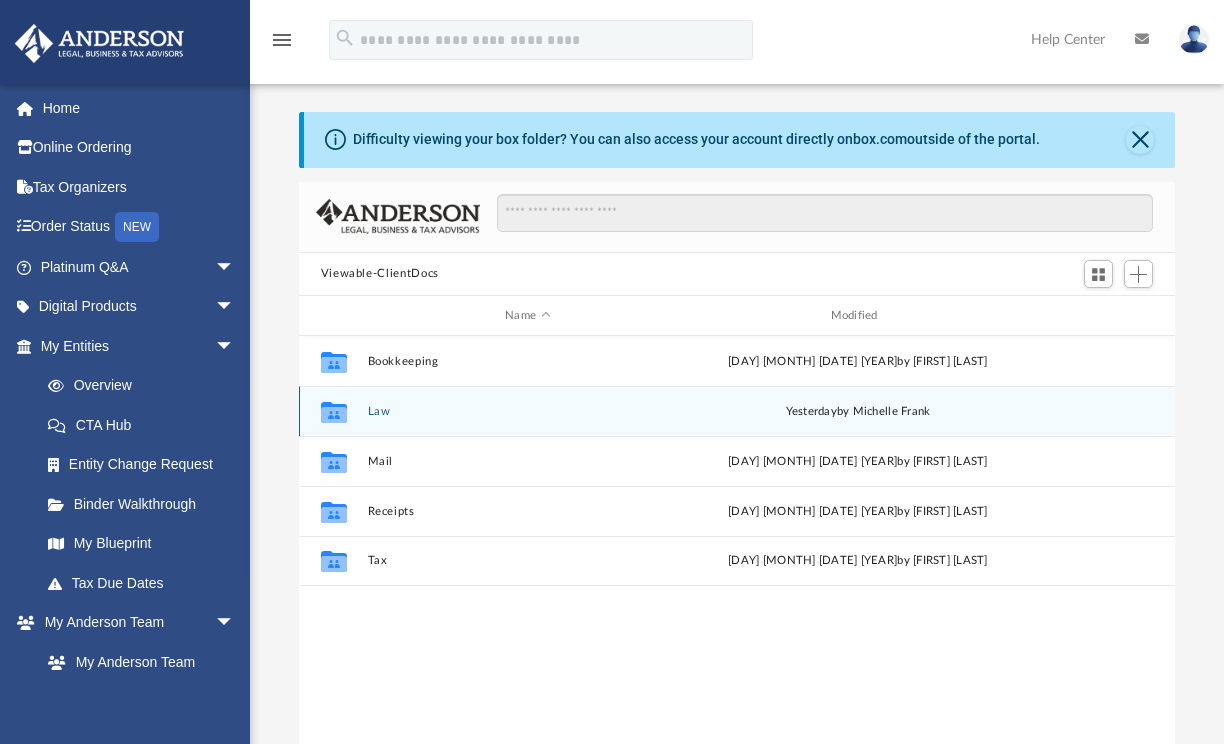 click 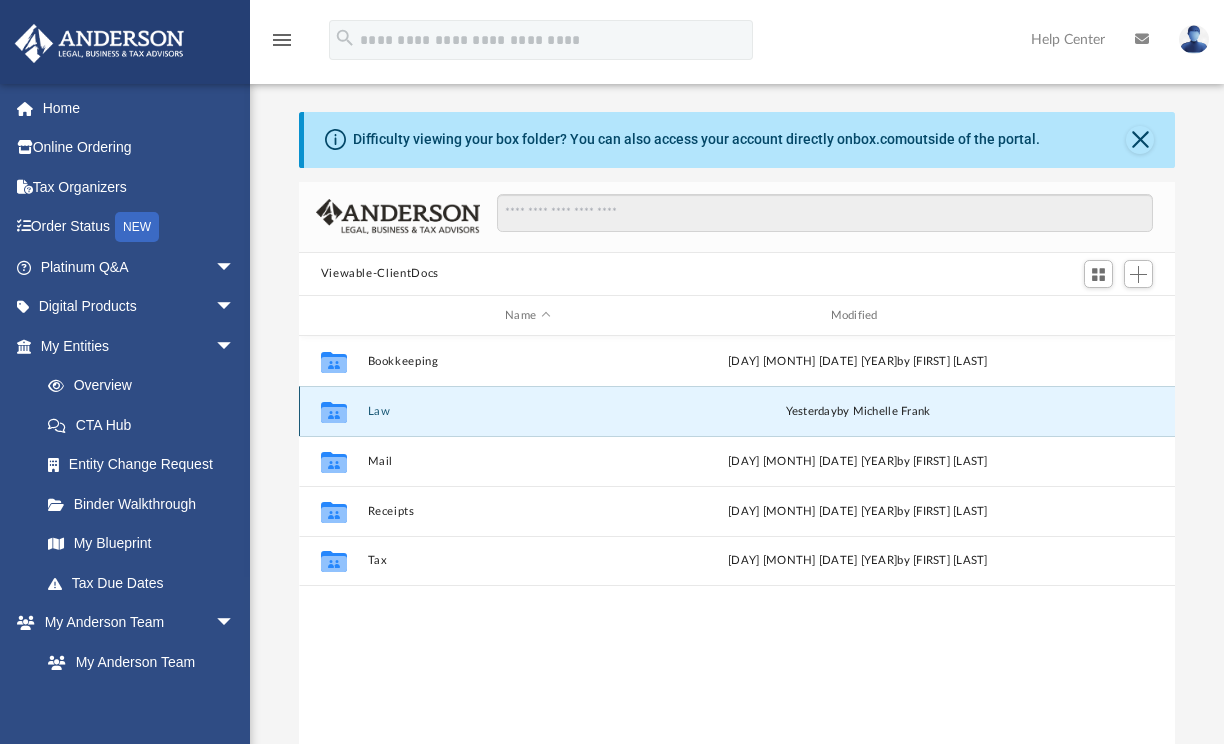 click 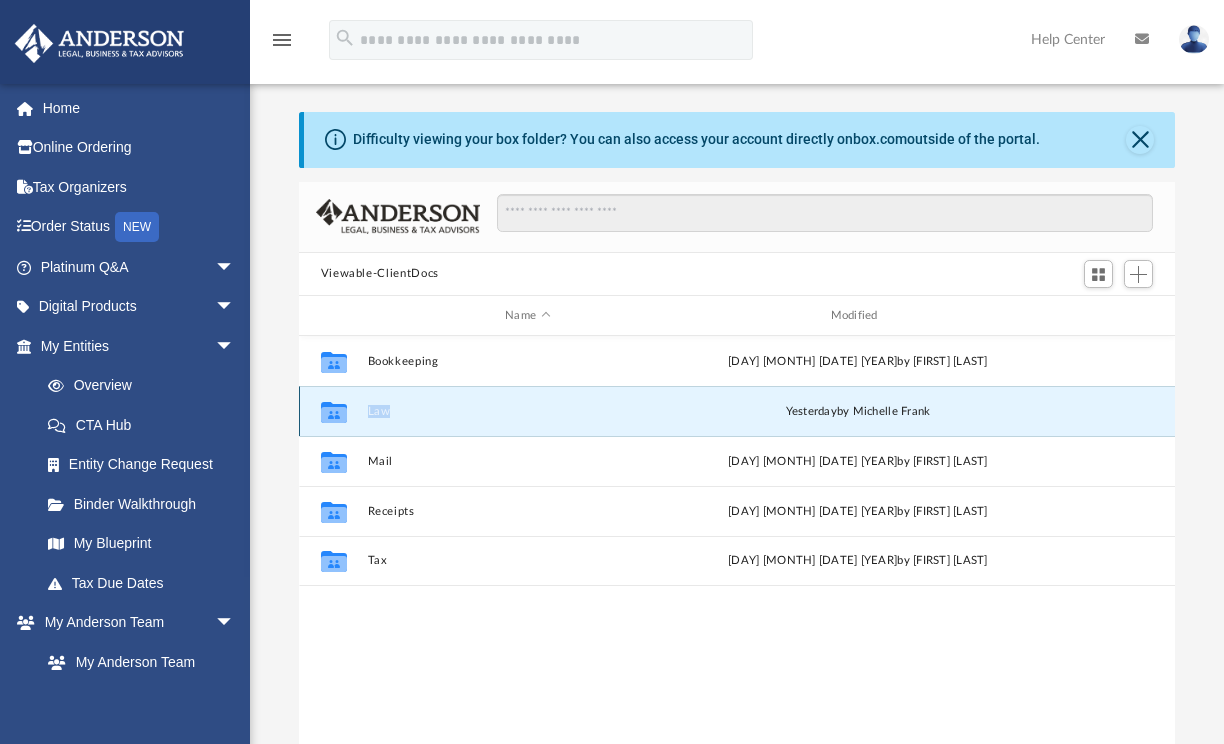 click 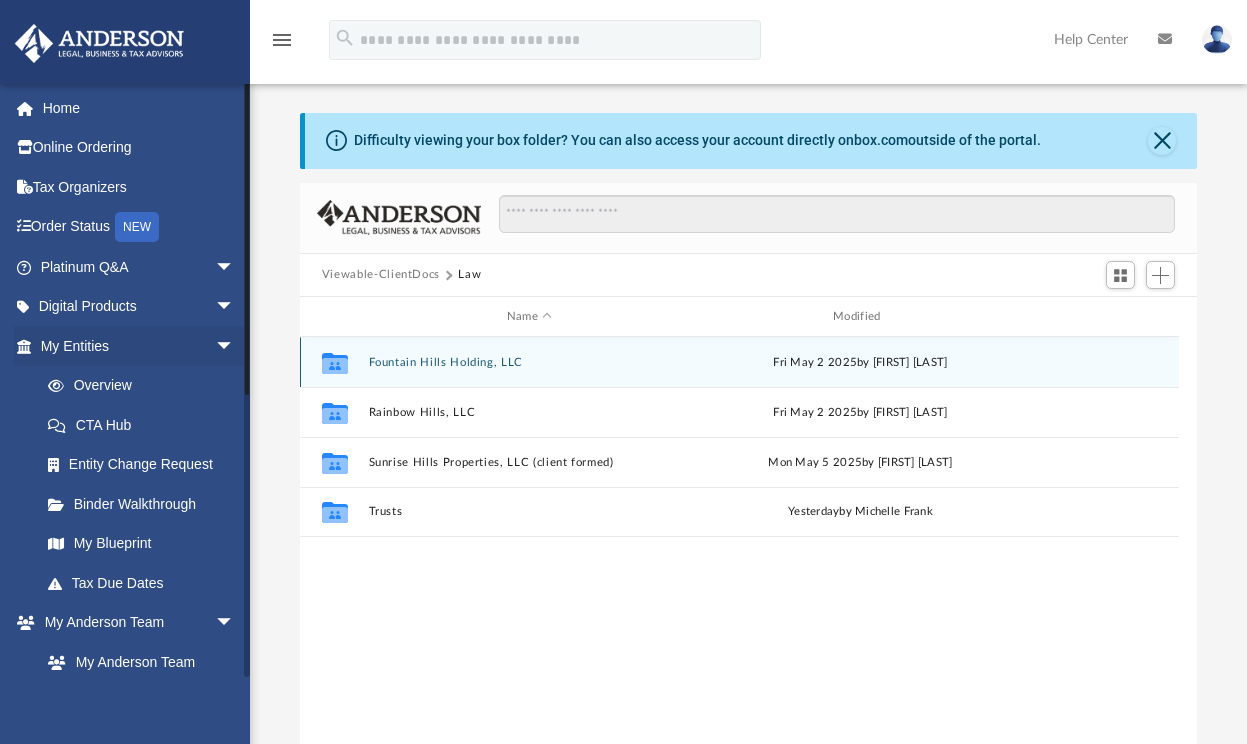 scroll, scrollTop: 16, scrollLeft: 4, axis: both 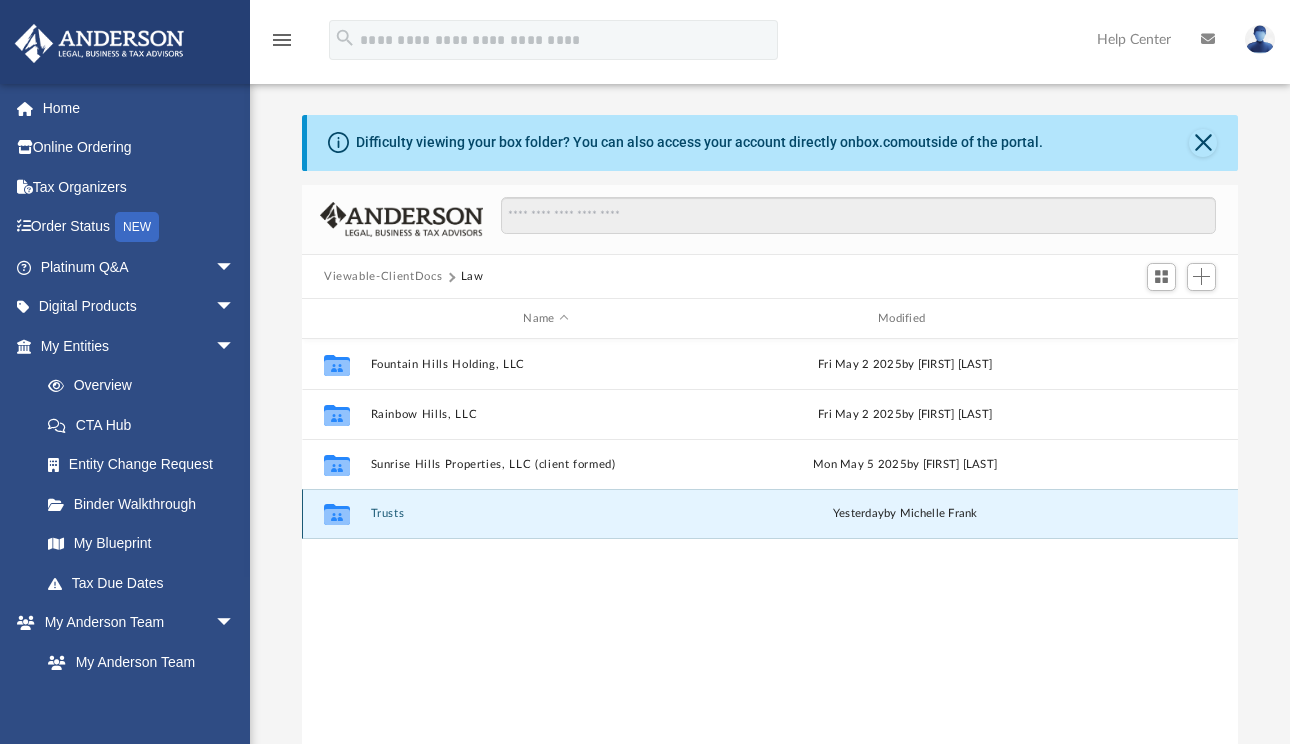 click on "Trusts" at bounding box center [546, 514] 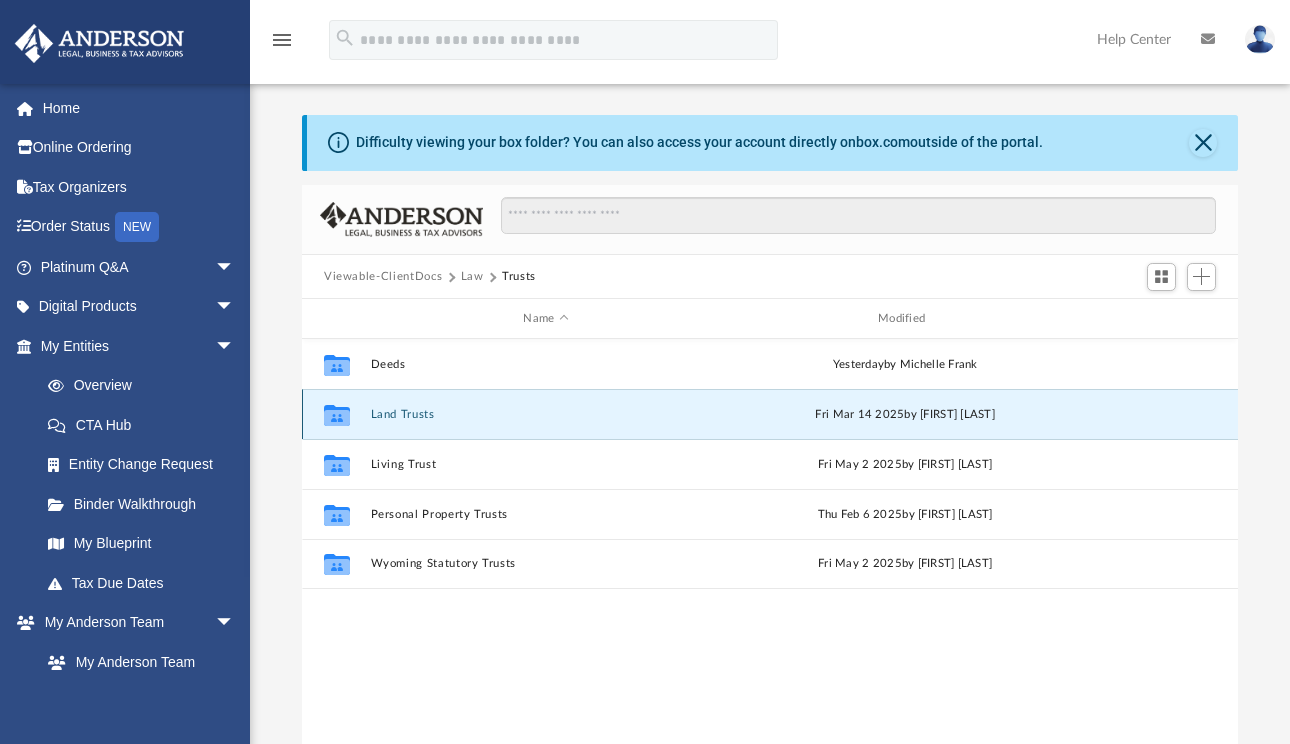 click on "Land Trusts" at bounding box center (546, 414) 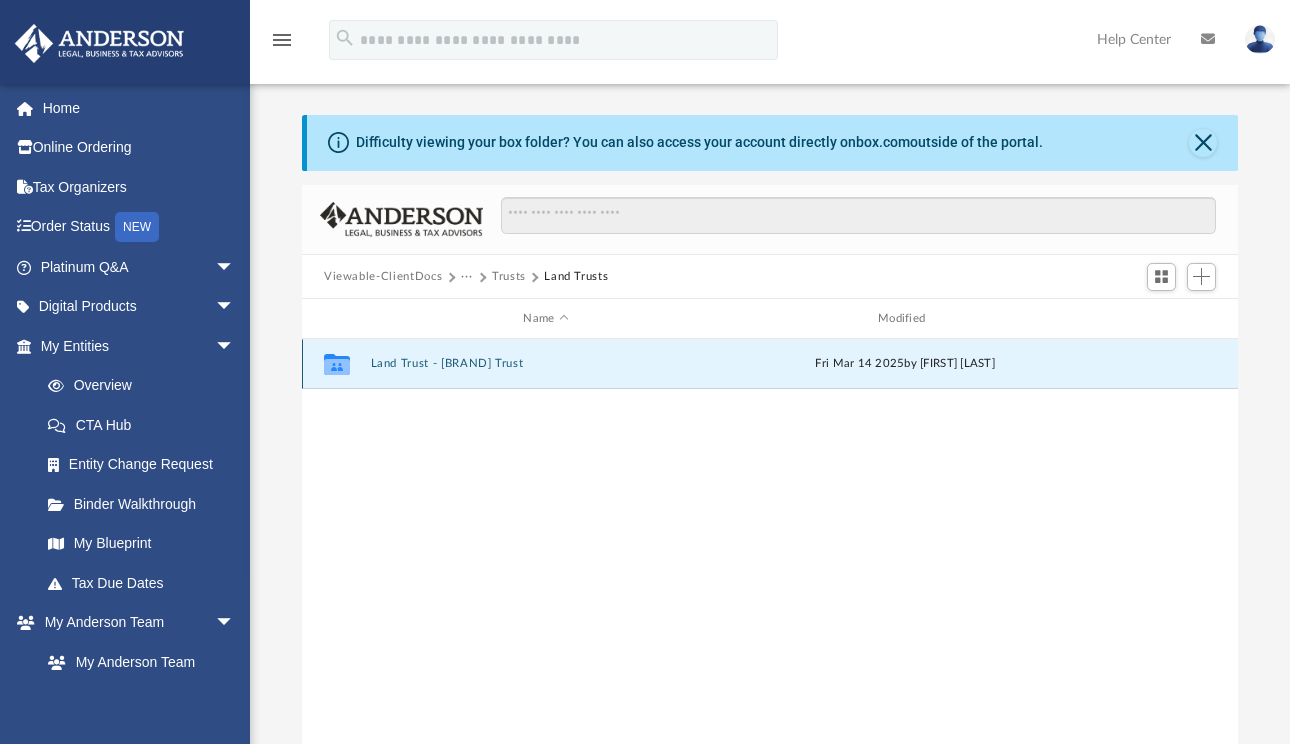 click on "Land Trust - New Briar Trust" at bounding box center (546, 364) 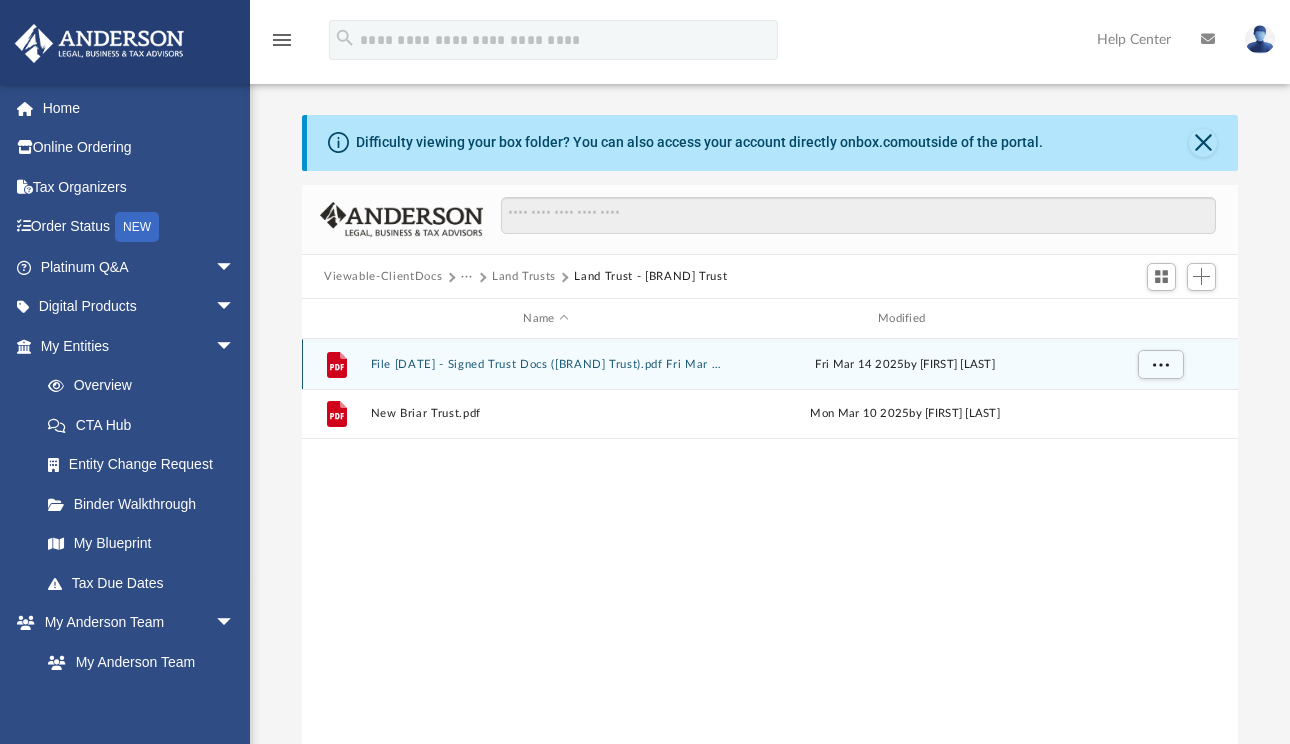 click on "2025.03.13 - Signed Trust Docs (New Briar Trust).pdf" at bounding box center (546, 364) 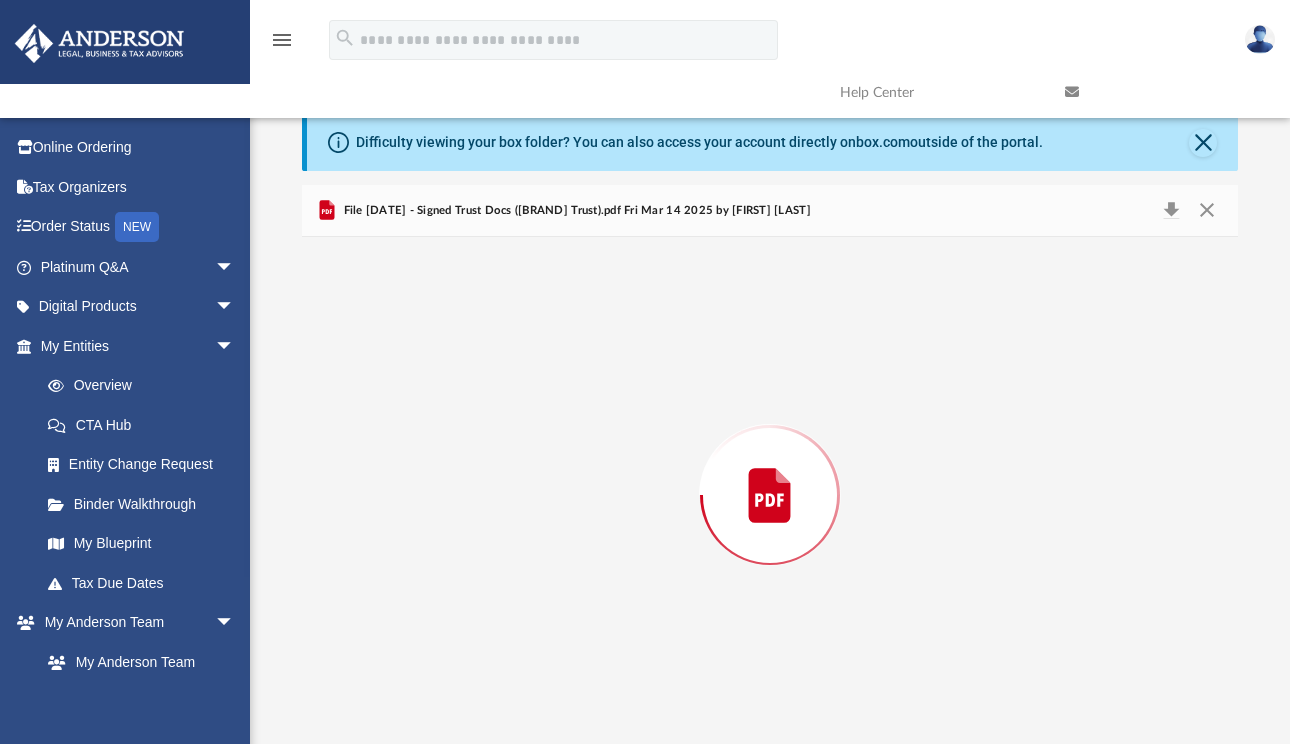 scroll, scrollTop: 9, scrollLeft: 0, axis: vertical 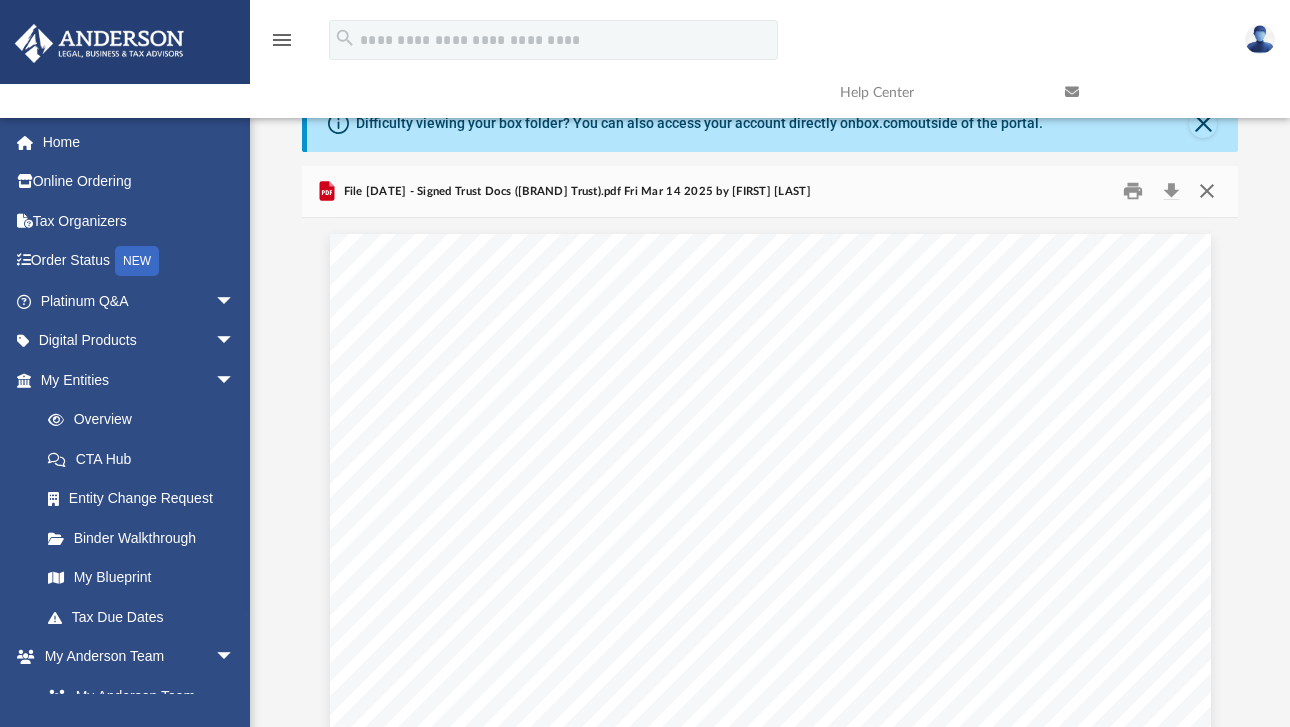 click at bounding box center [1207, 191] 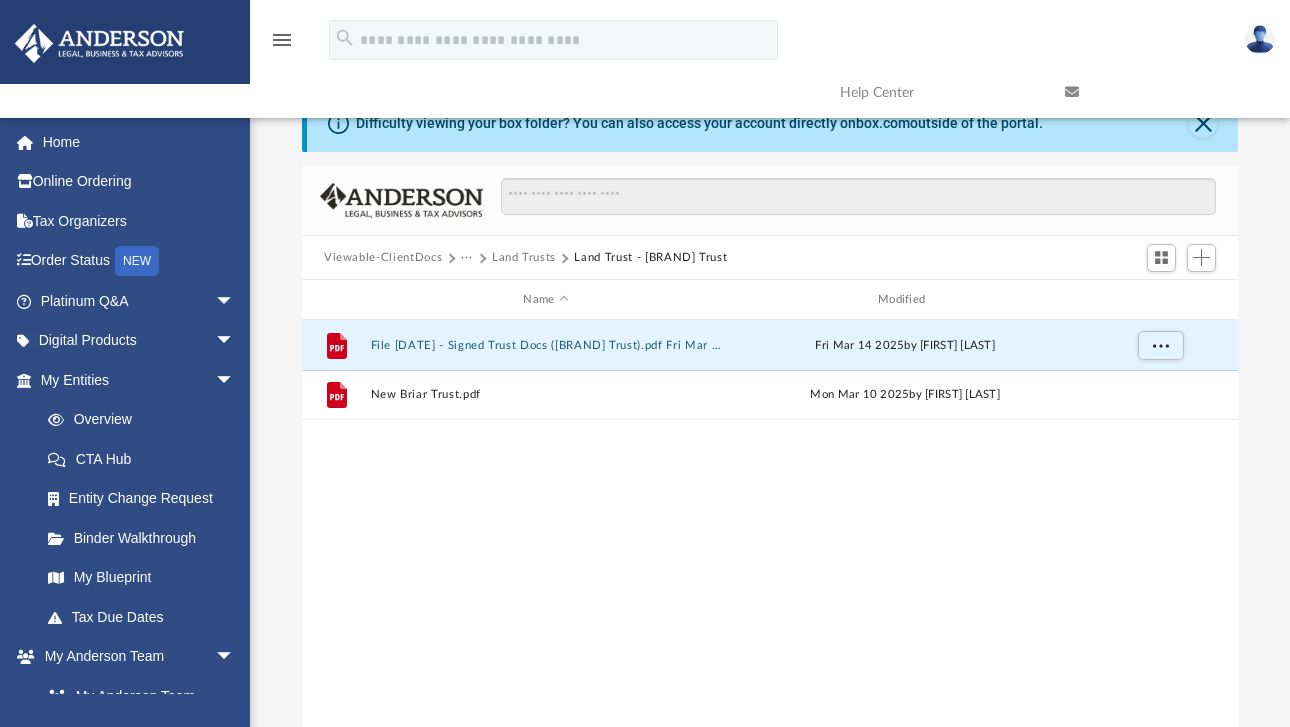 click at bounding box center [1162, 92] 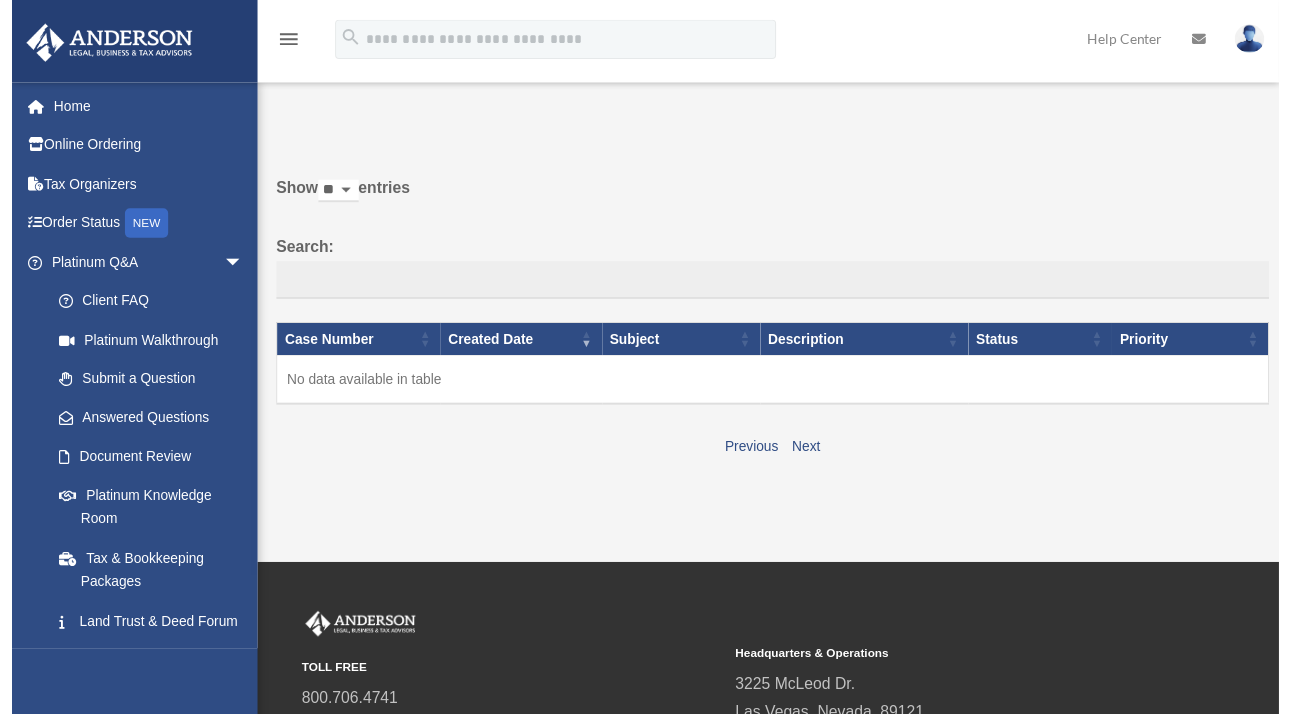 scroll, scrollTop: 0, scrollLeft: 0, axis: both 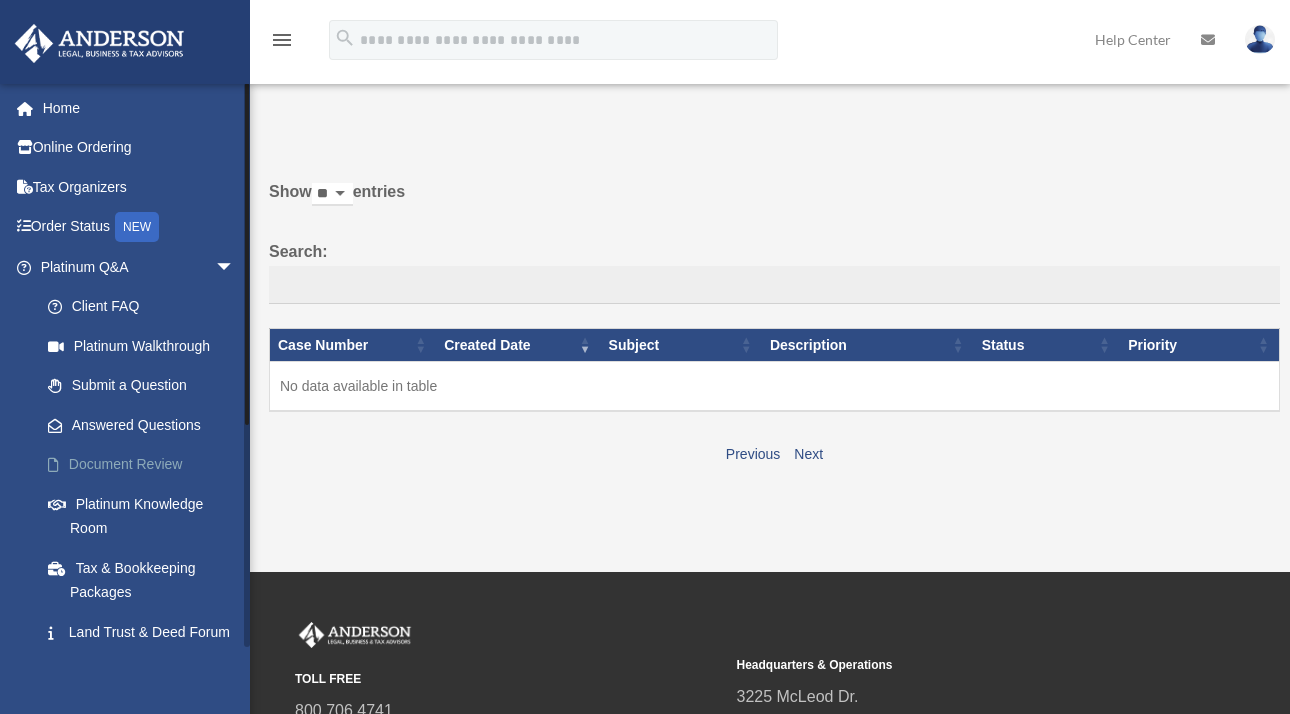 click on "Document Review" at bounding box center (146, 465) 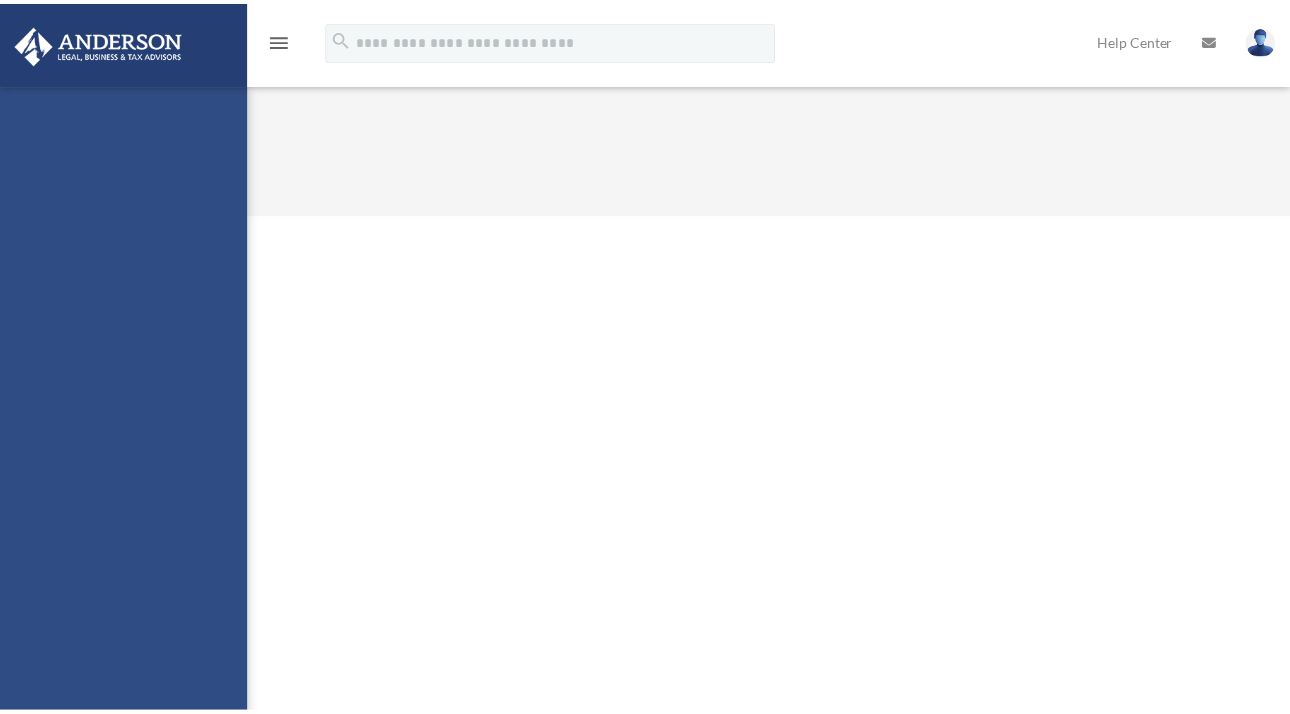 scroll, scrollTop: 0, scrollLeft: 0, axis: both 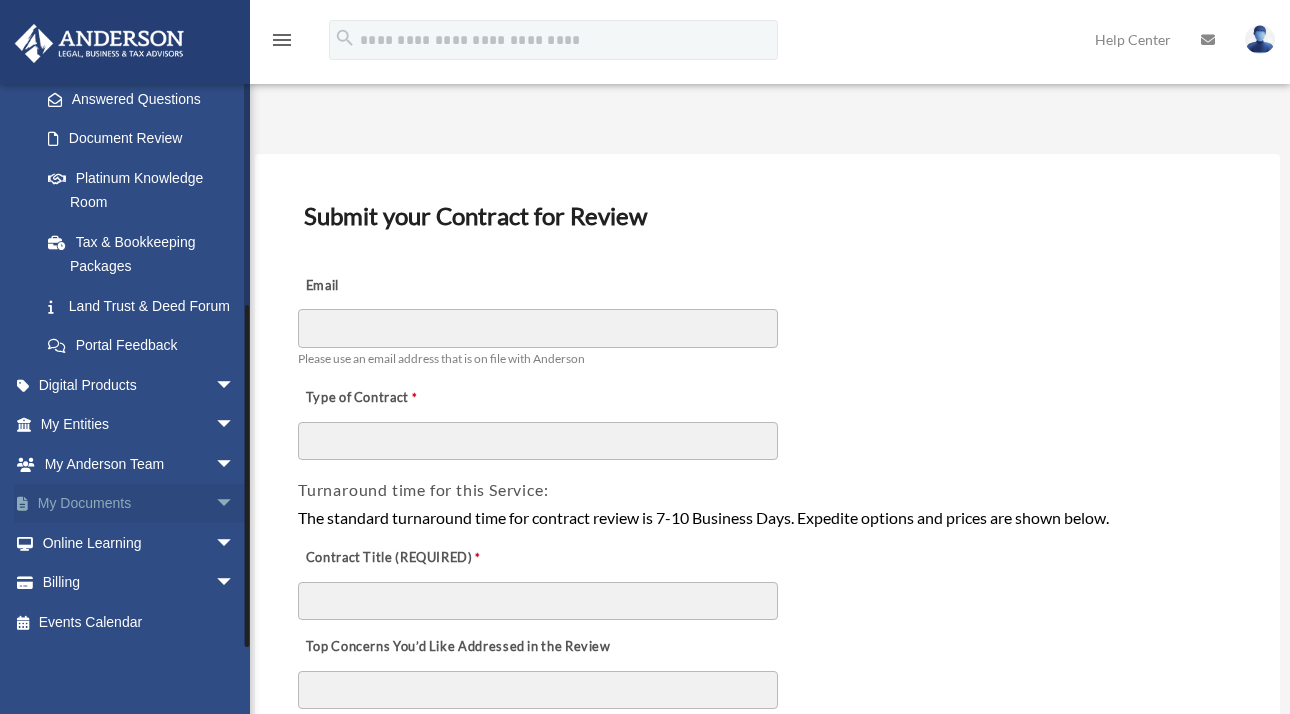 click on "arrow_drop_down" at bounding box center (235, 504) 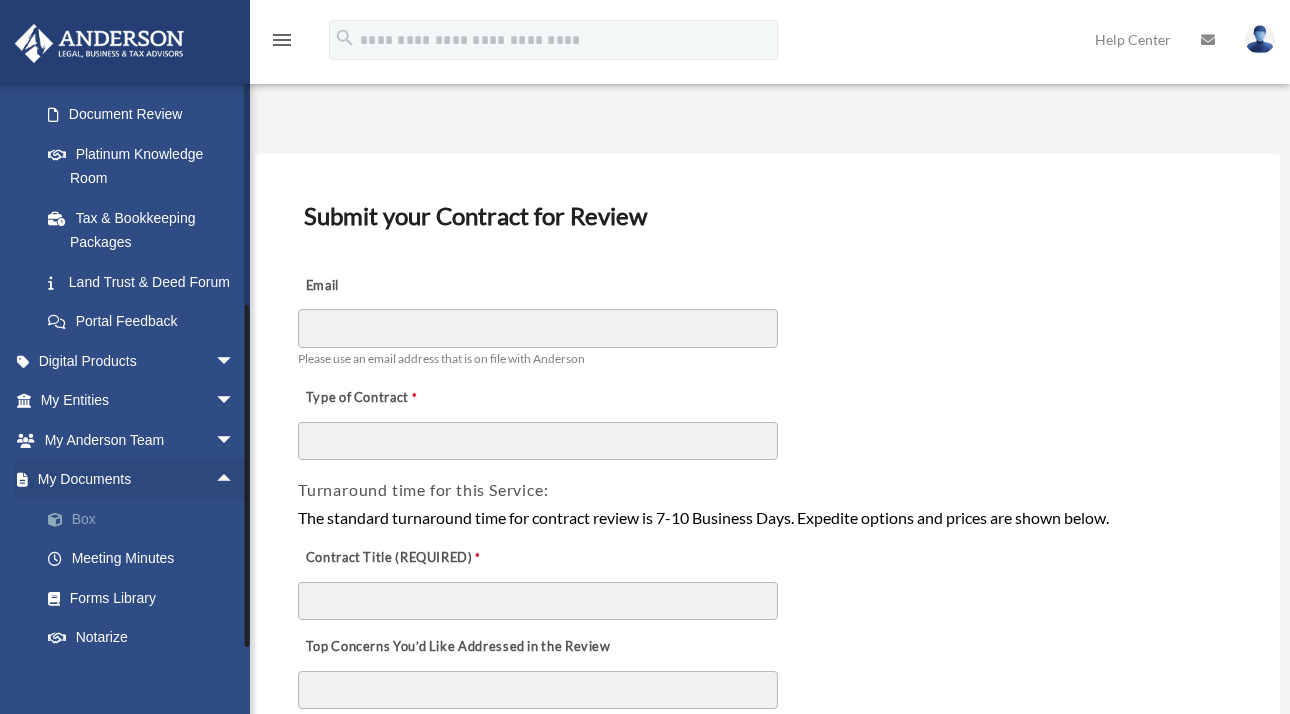 click at bounding box center (65, 520) 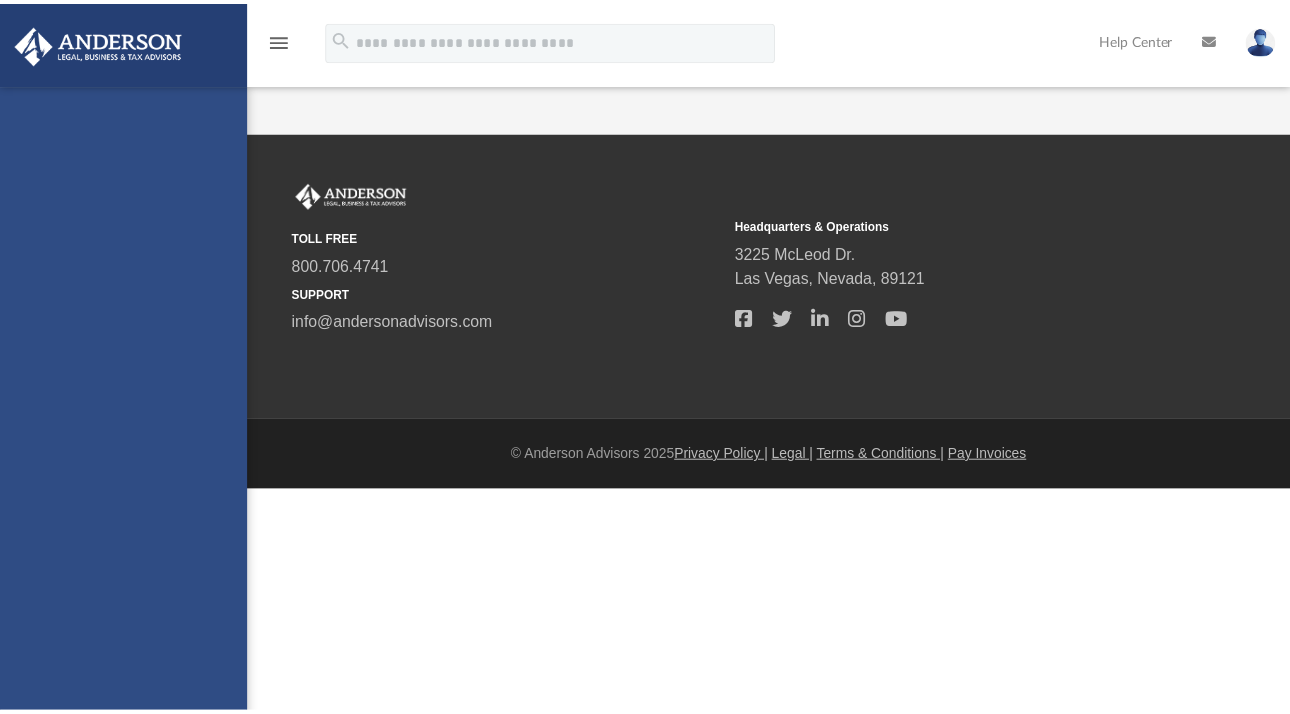 scroll, scrollTop: 0, scrollLeft: 0, axis: both 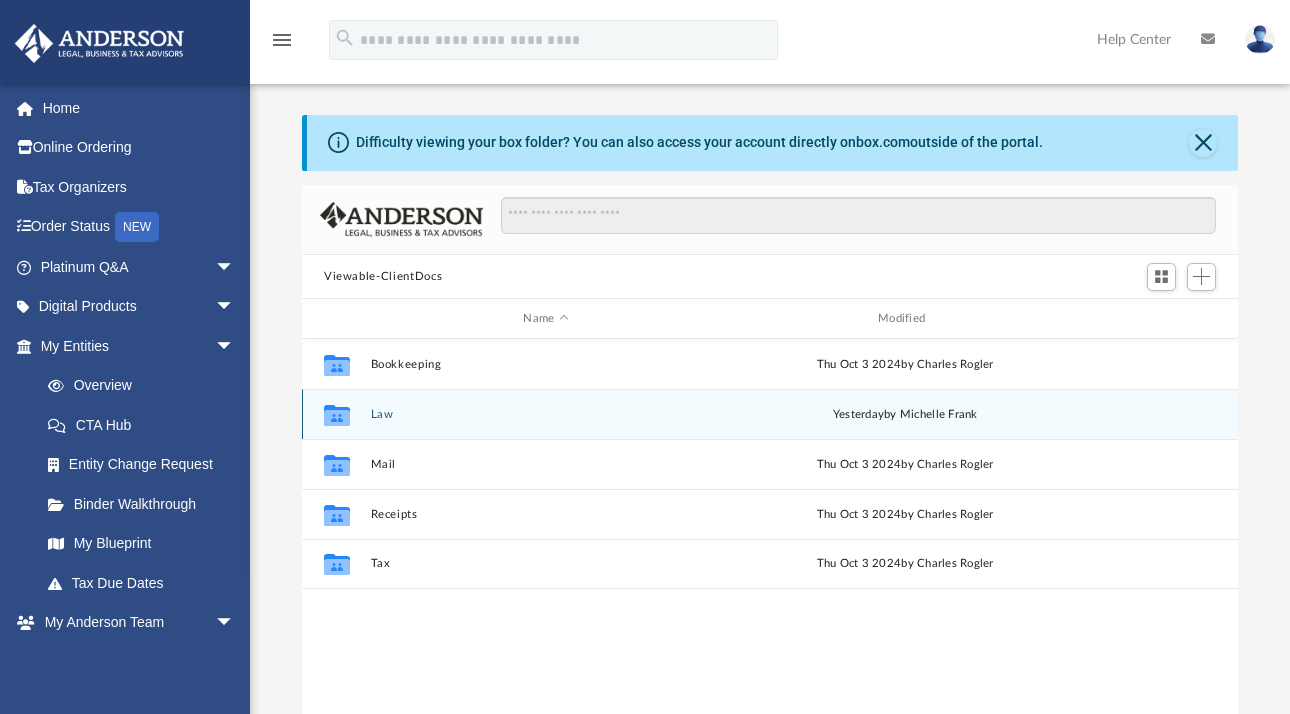 click on "Law" at bounding box center (546, 414) 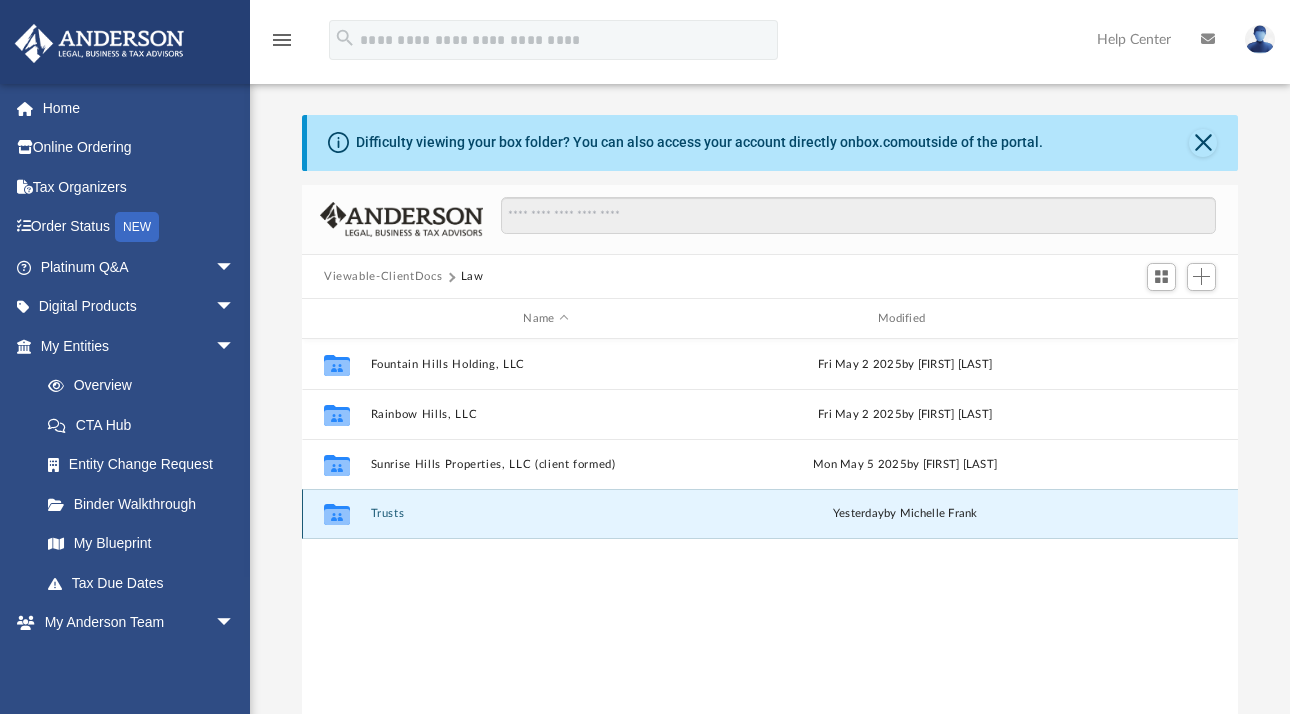 click on "Trusts" at bounding box center (546, 514) 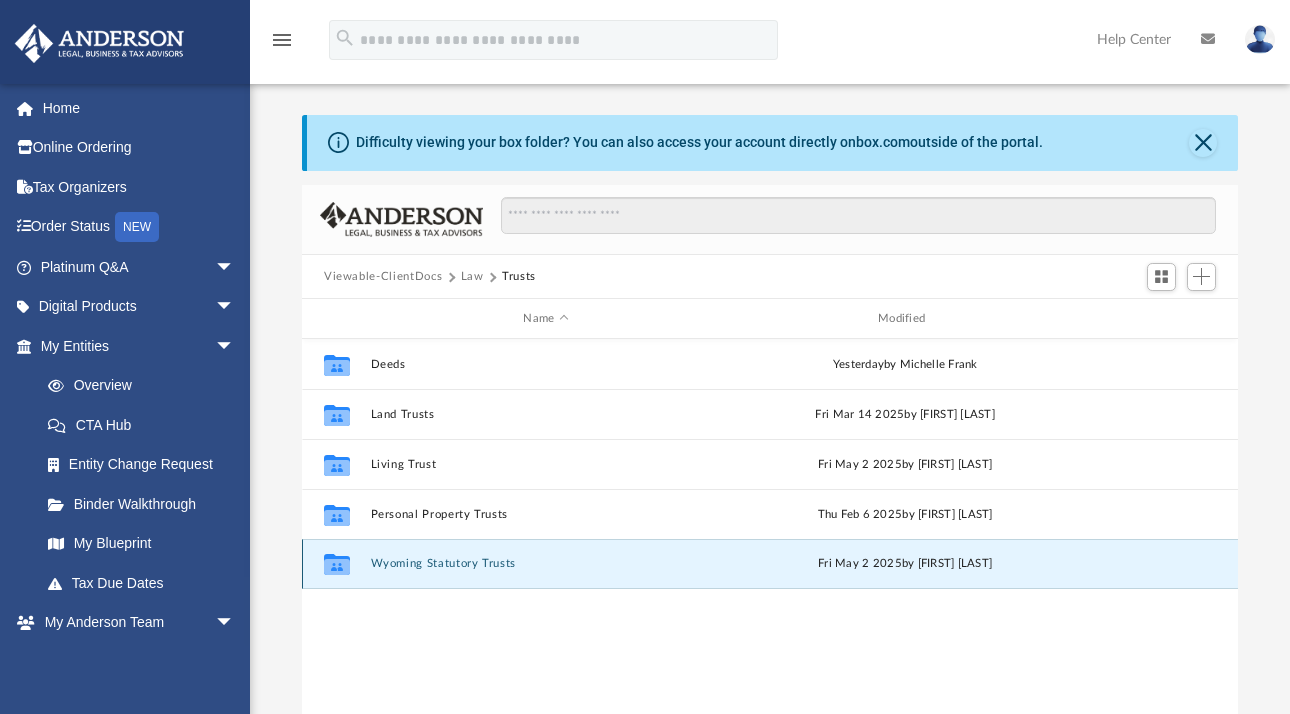 click on "Wyoming Statutory Trusts" at bounding box center [546, 564] 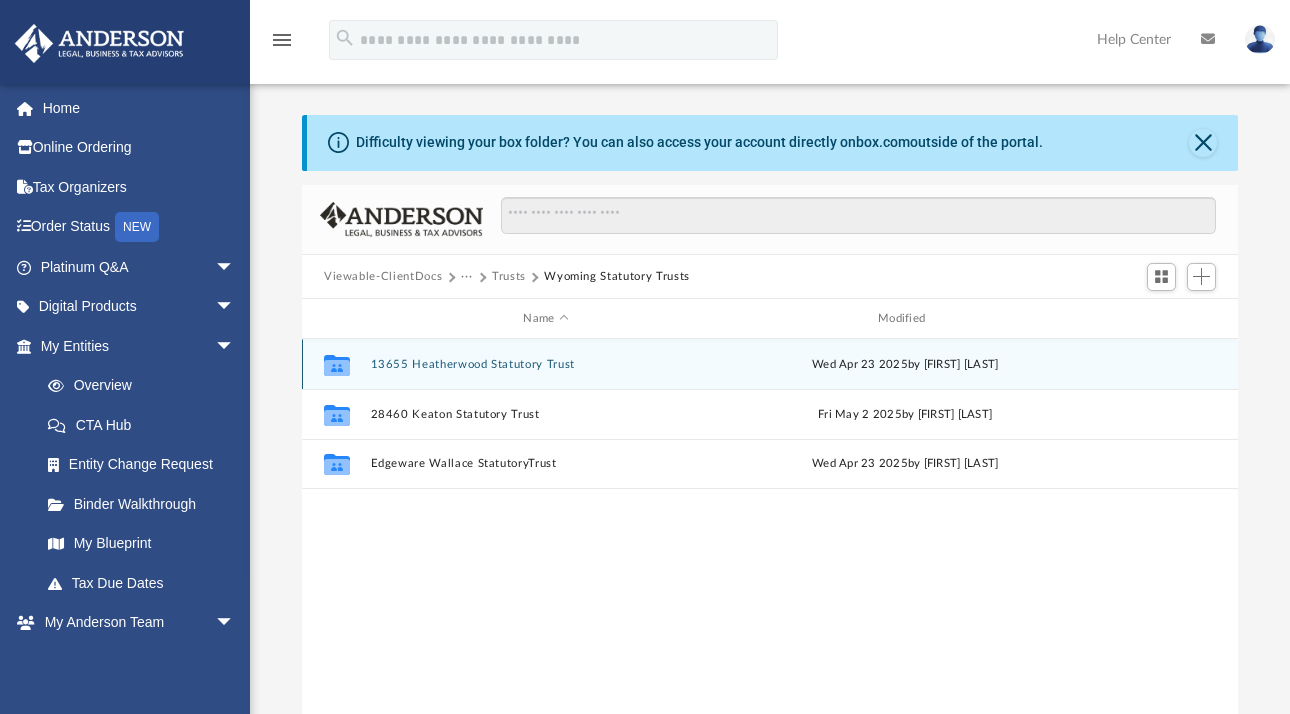 click on "13655 Heatherwood Statutory Trust" at bounding box center (546, 364) 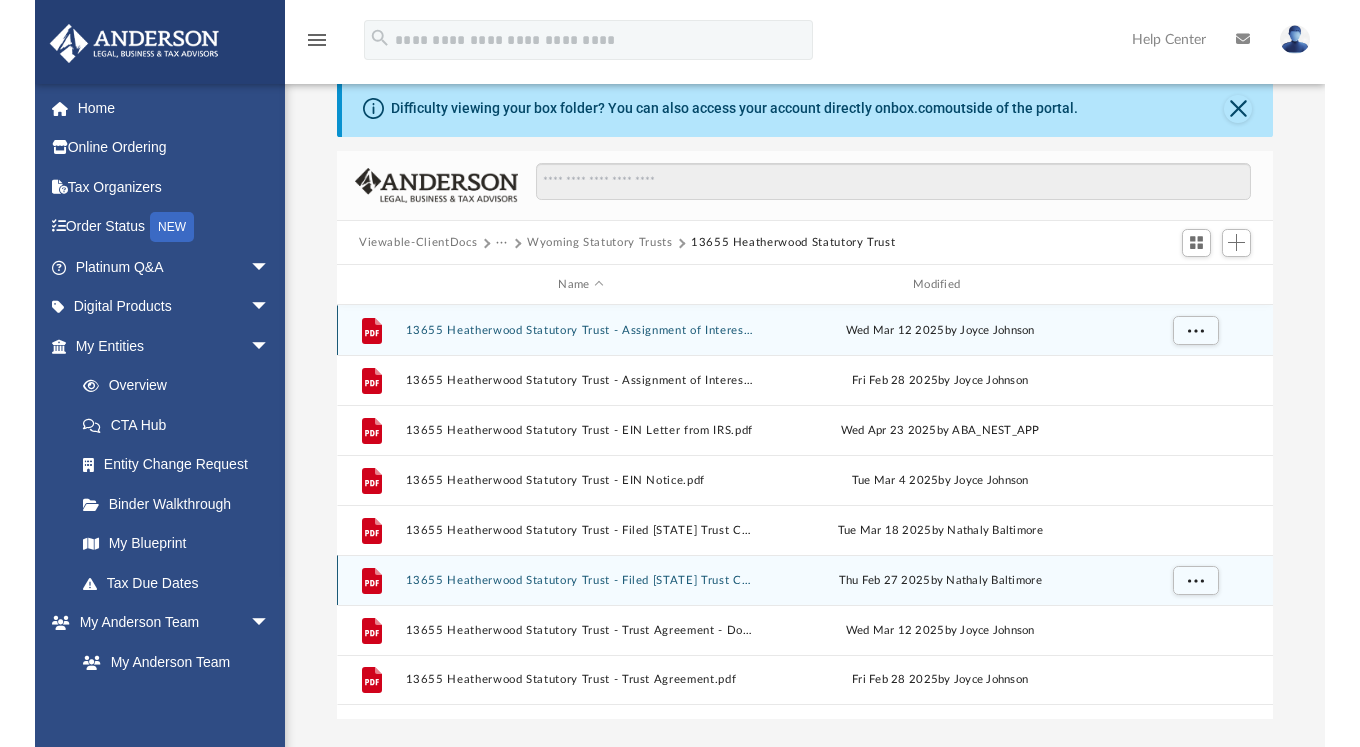 scroll, scrollTop: 0, scrollLeft: 0, axis: both 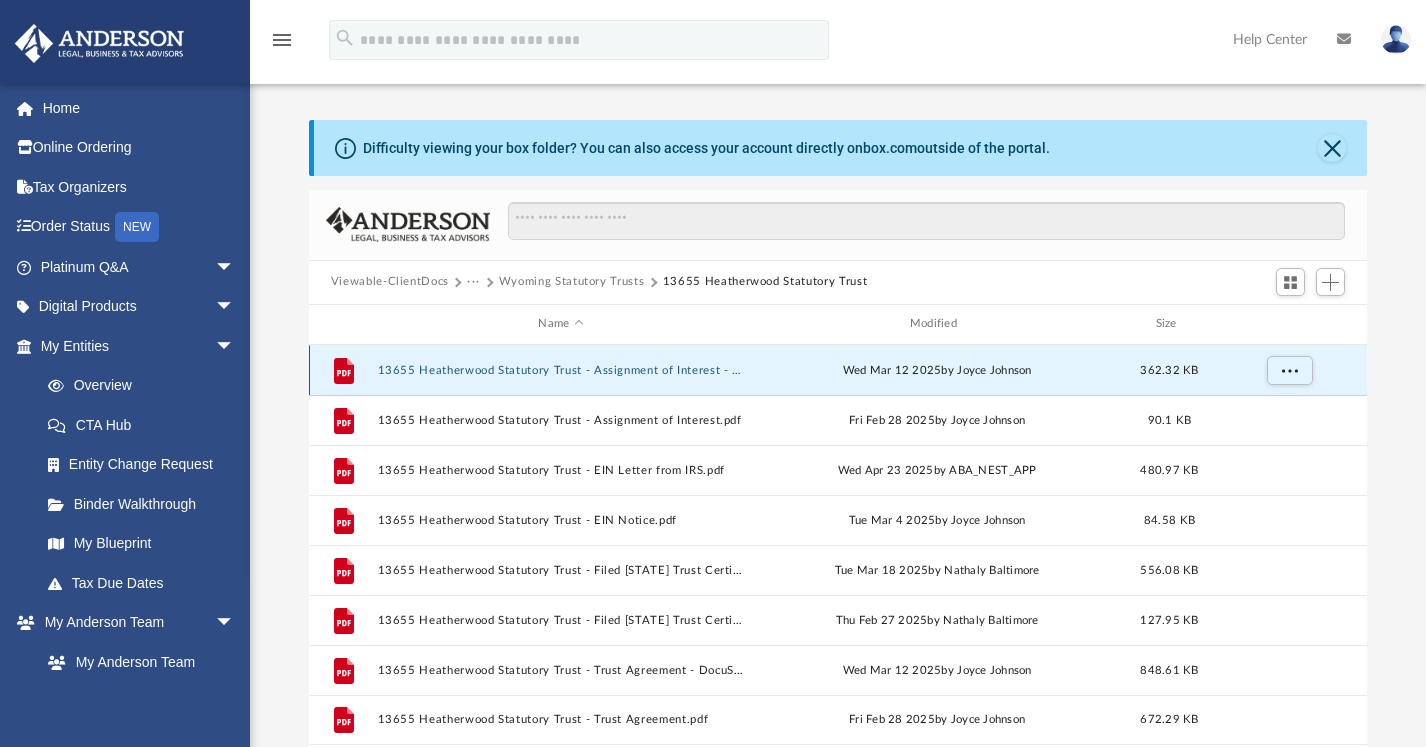 click on "13655 Heatherwood Statutory Trust - Assignment of Interest - DocuSigned.pdf" at bounding box center (560, 369) 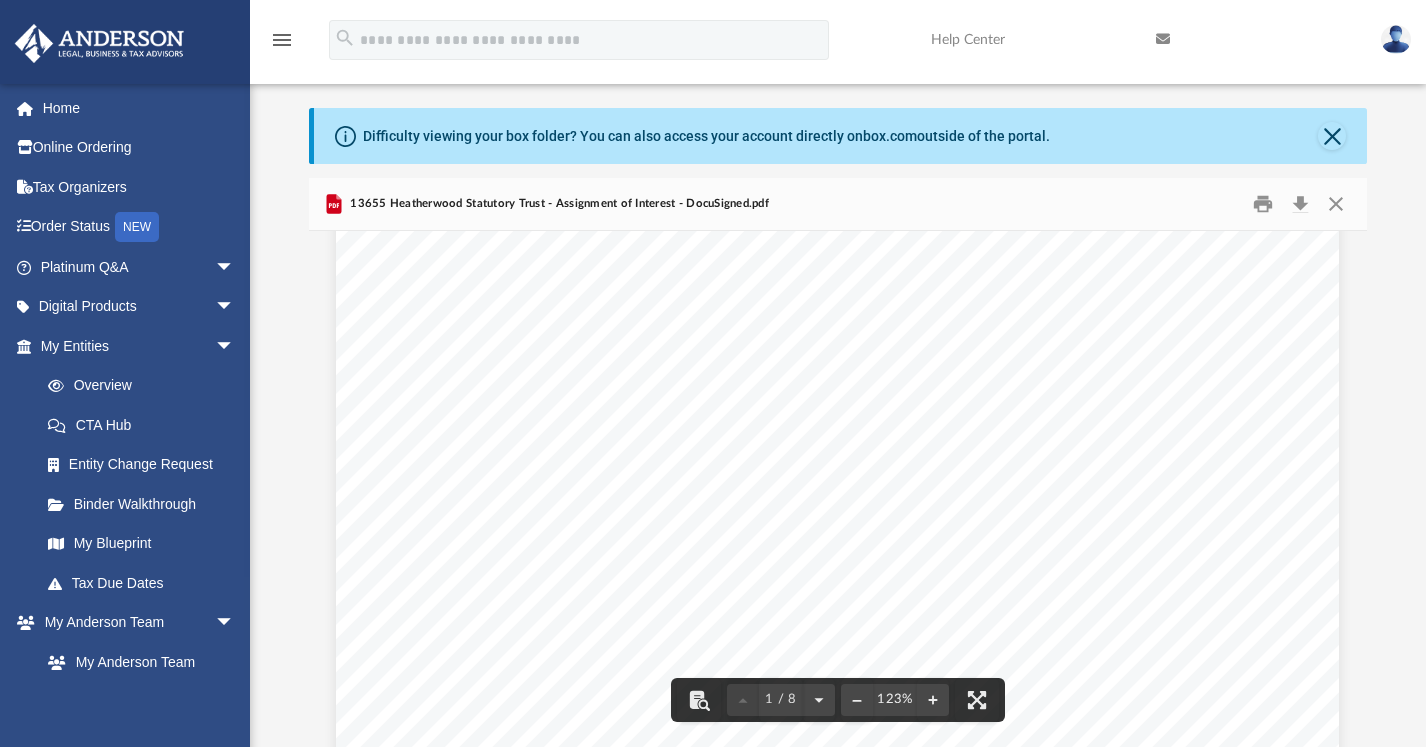 scroll, scrollTop: 200, scrollLeft: 0, axis: vertical 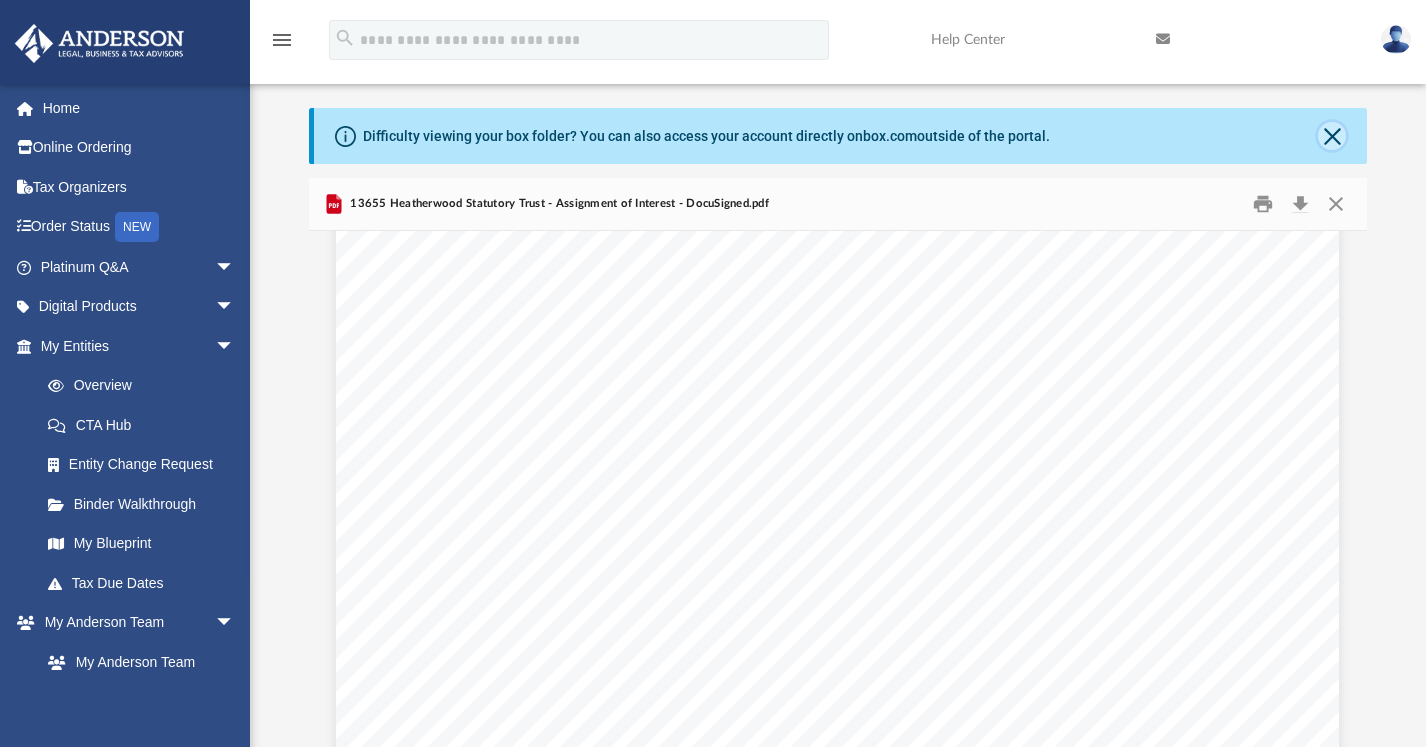 click 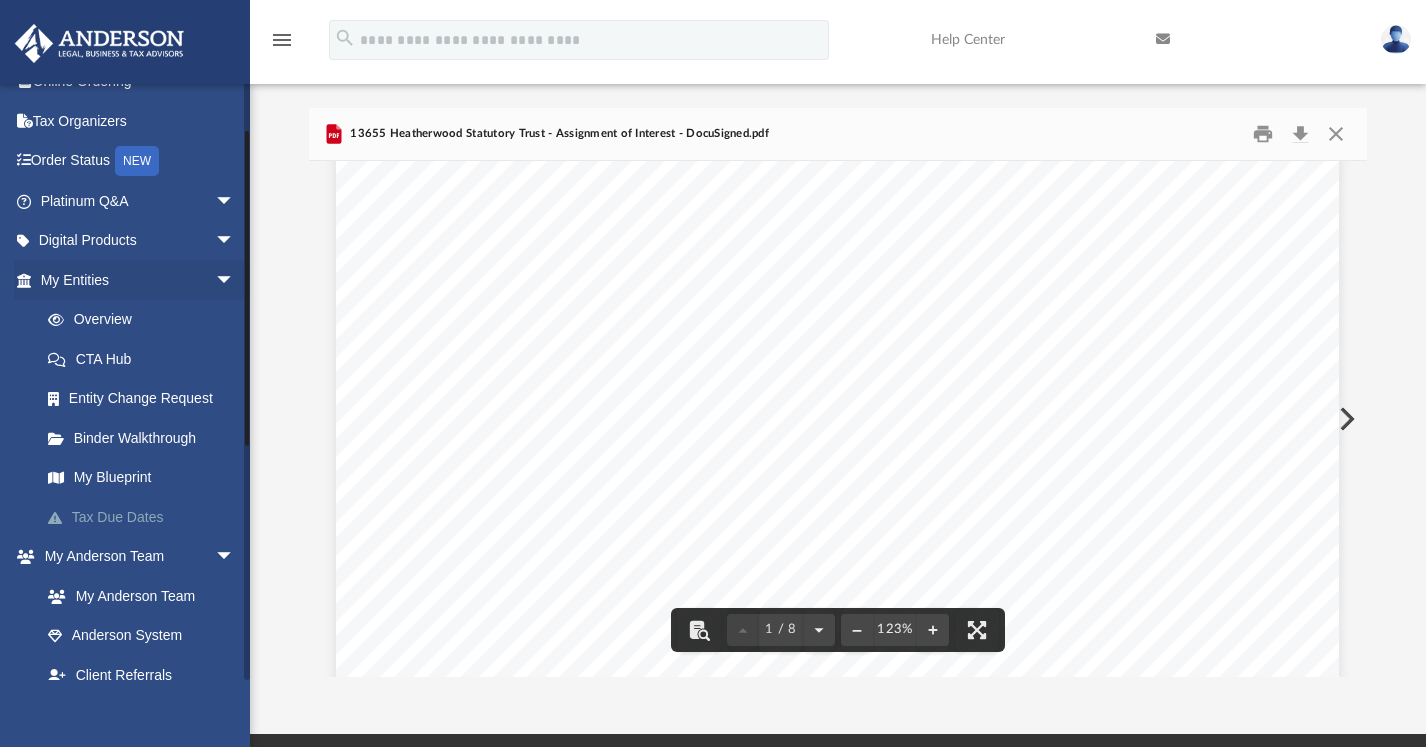 scroll, scrollTop: 100, scrollLeft: 0, axis: vertical 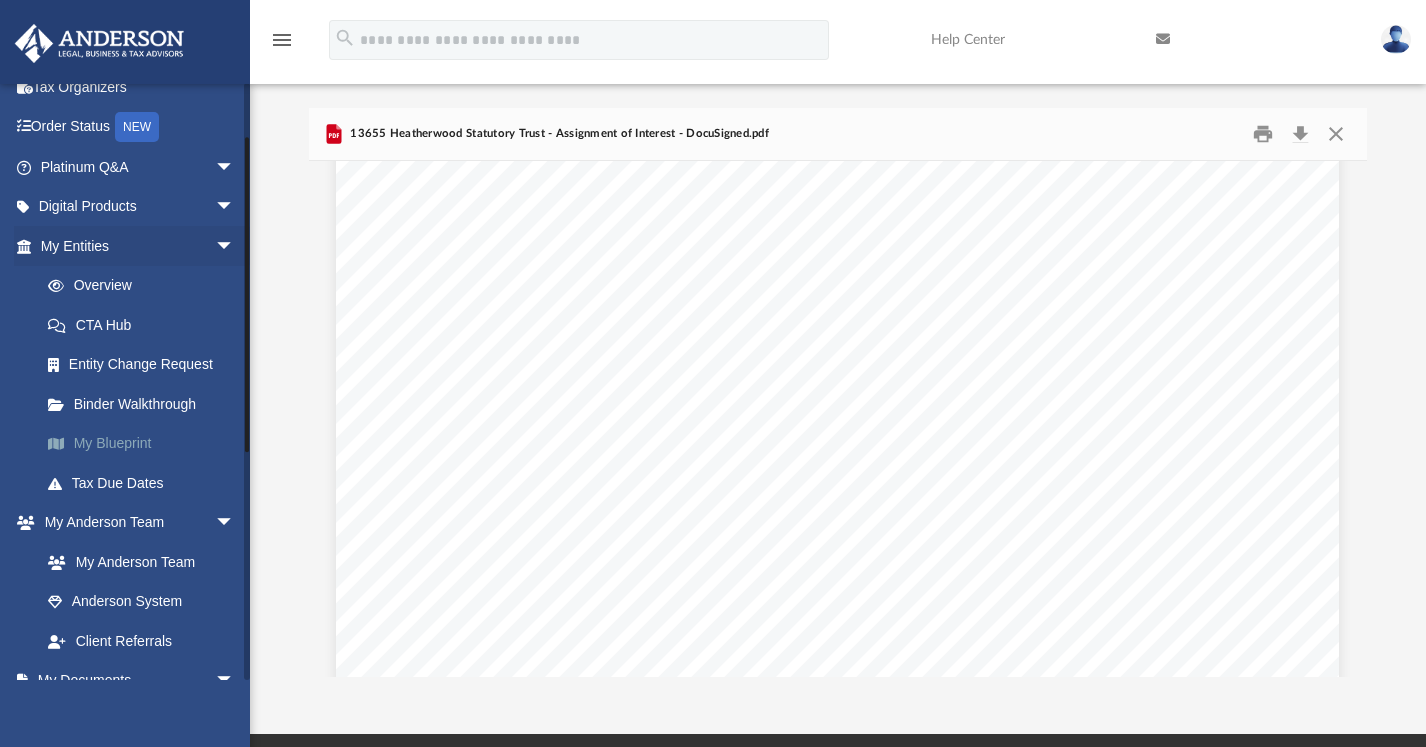 click on "My Blueprint" at bounding box center (146, 444) 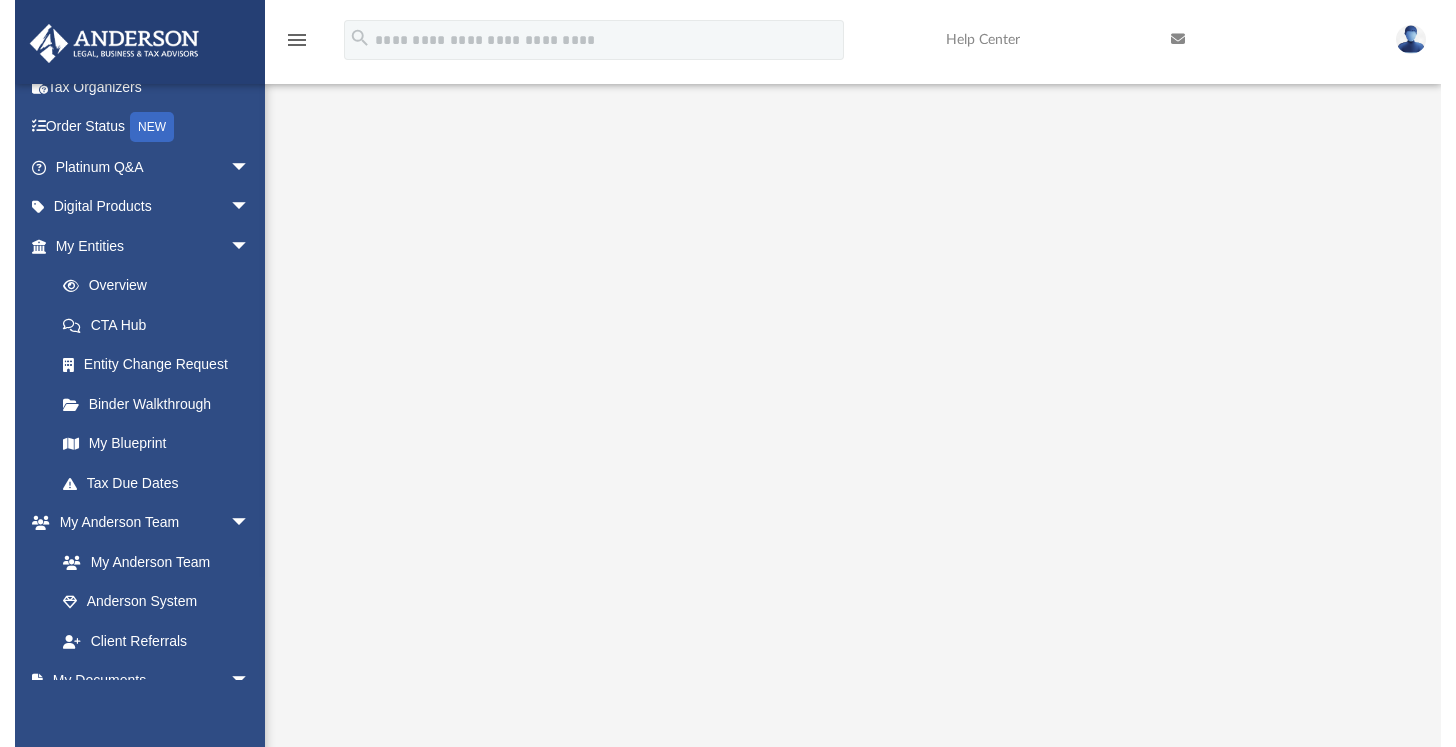 scroll, scrollTop: 0, scrollLeft: 0, axis: both 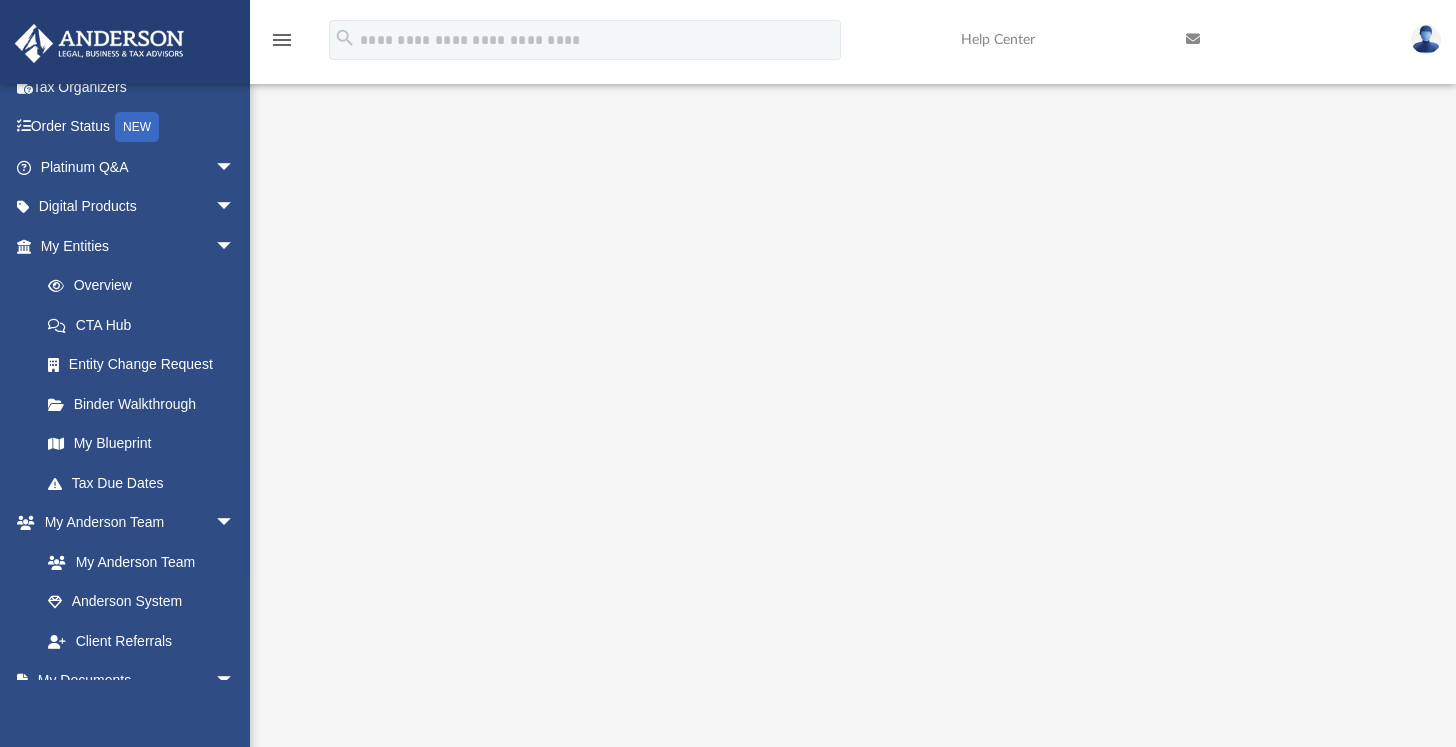 click at bounding box center (1193, 39) 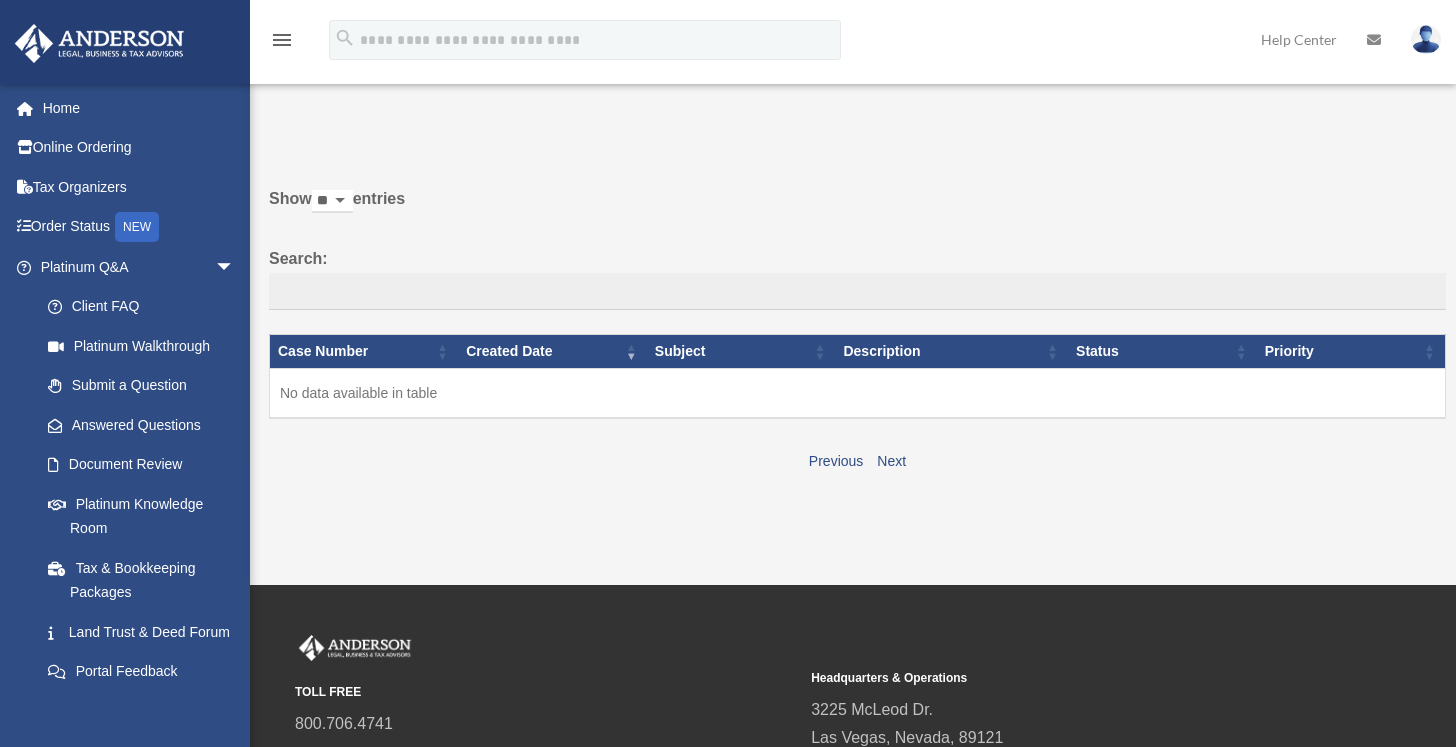 scroll, scrollTop: 0, scrollLeft: 0, axis: both 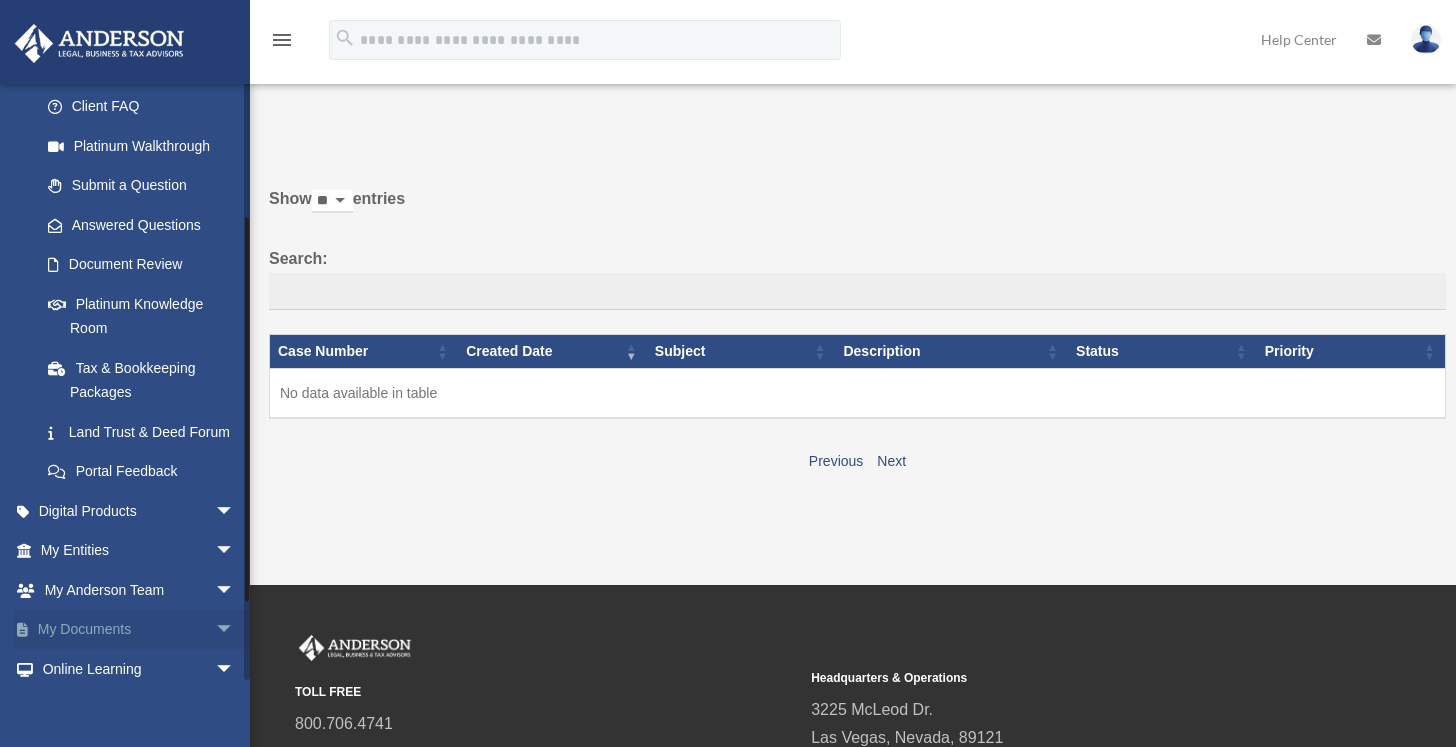 click on "arrow_drop_down" at bounding box center [235, 630] 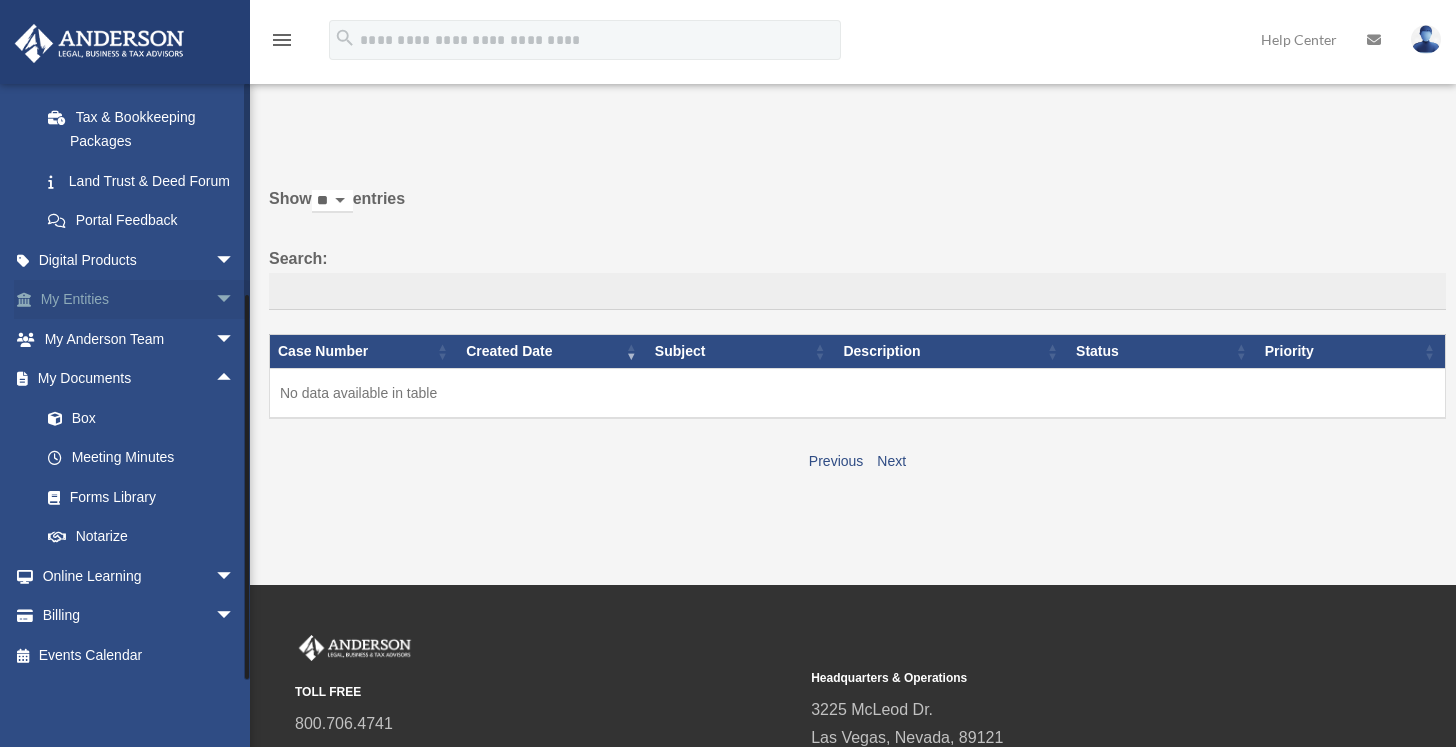 scroll, scrollTop: 475, scrollLeft: 0, axis: vertical 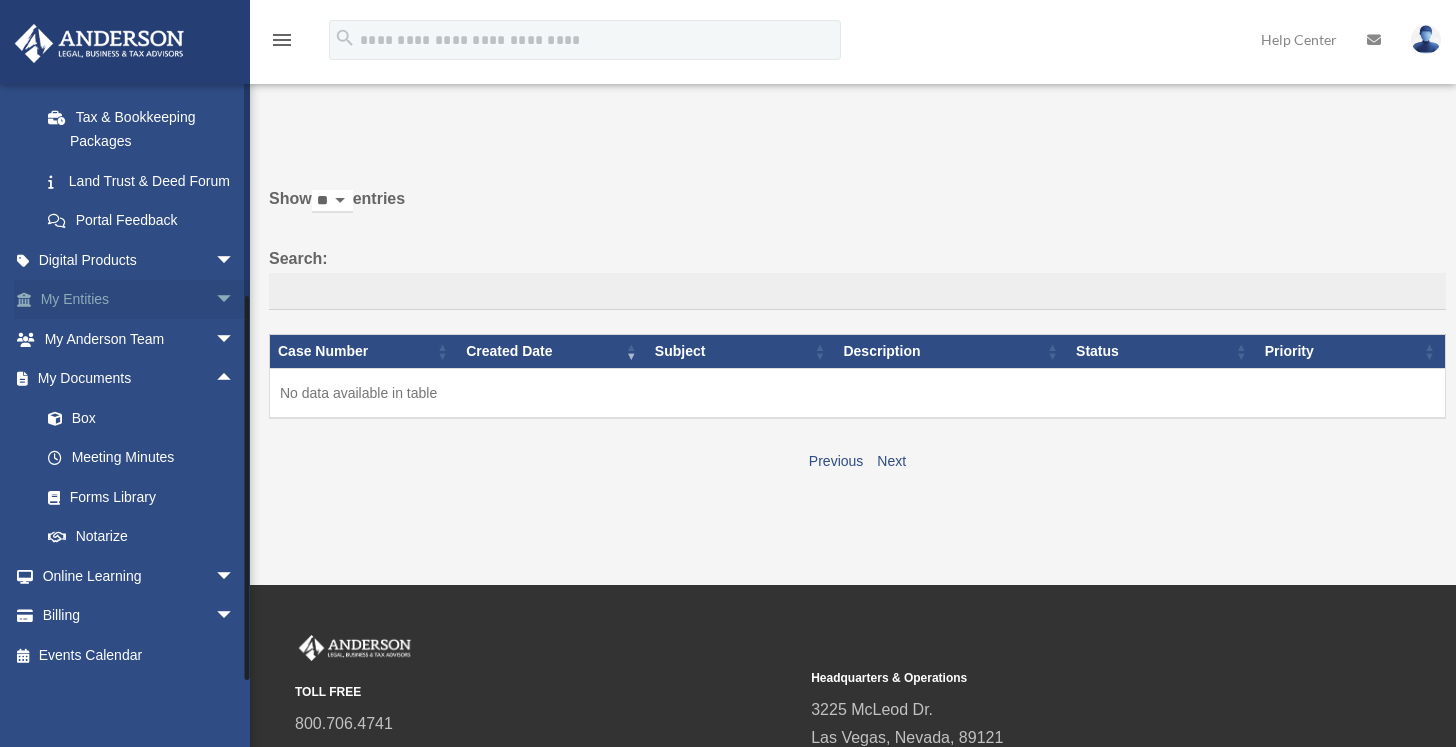click on "arrow_drop_down" at bounding box center (235, 300) 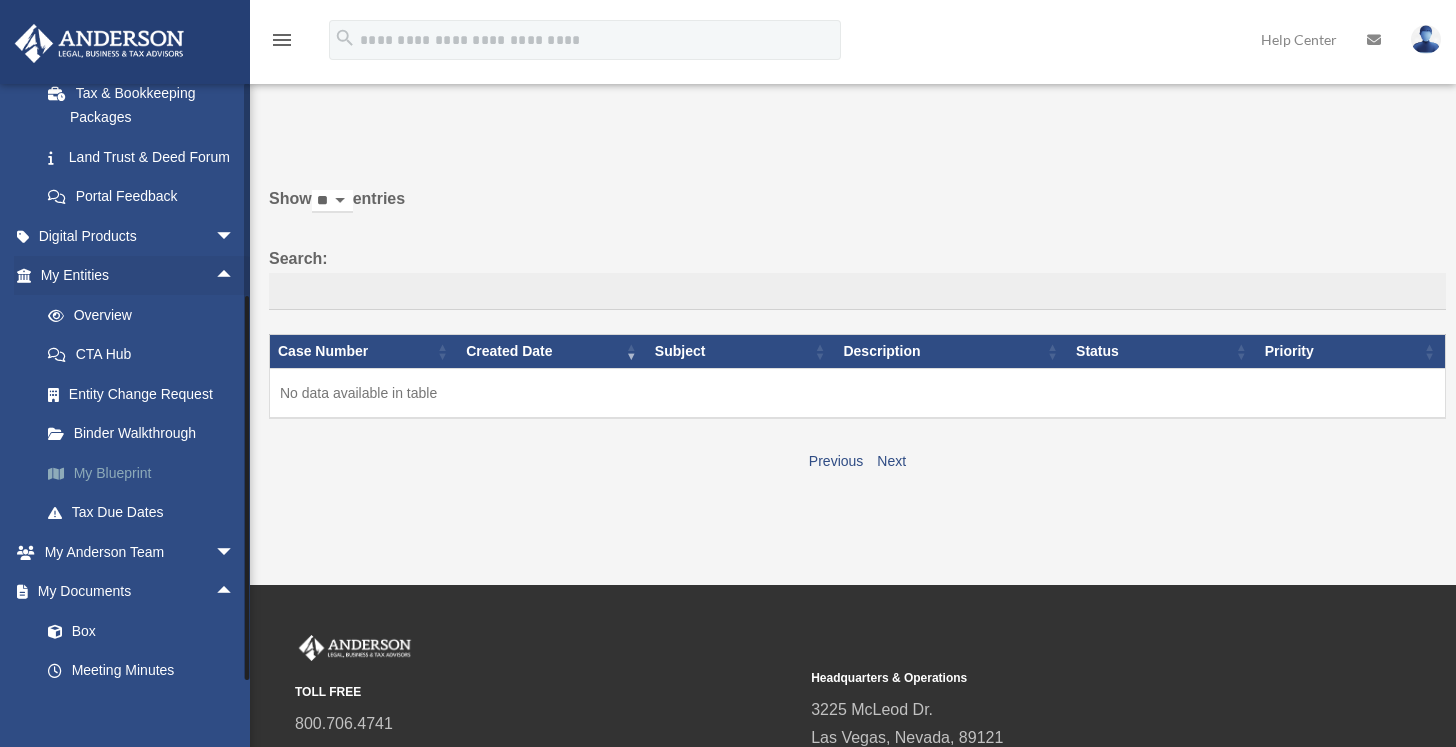 click on "My Blueprint" at bounding box center (146, 473) 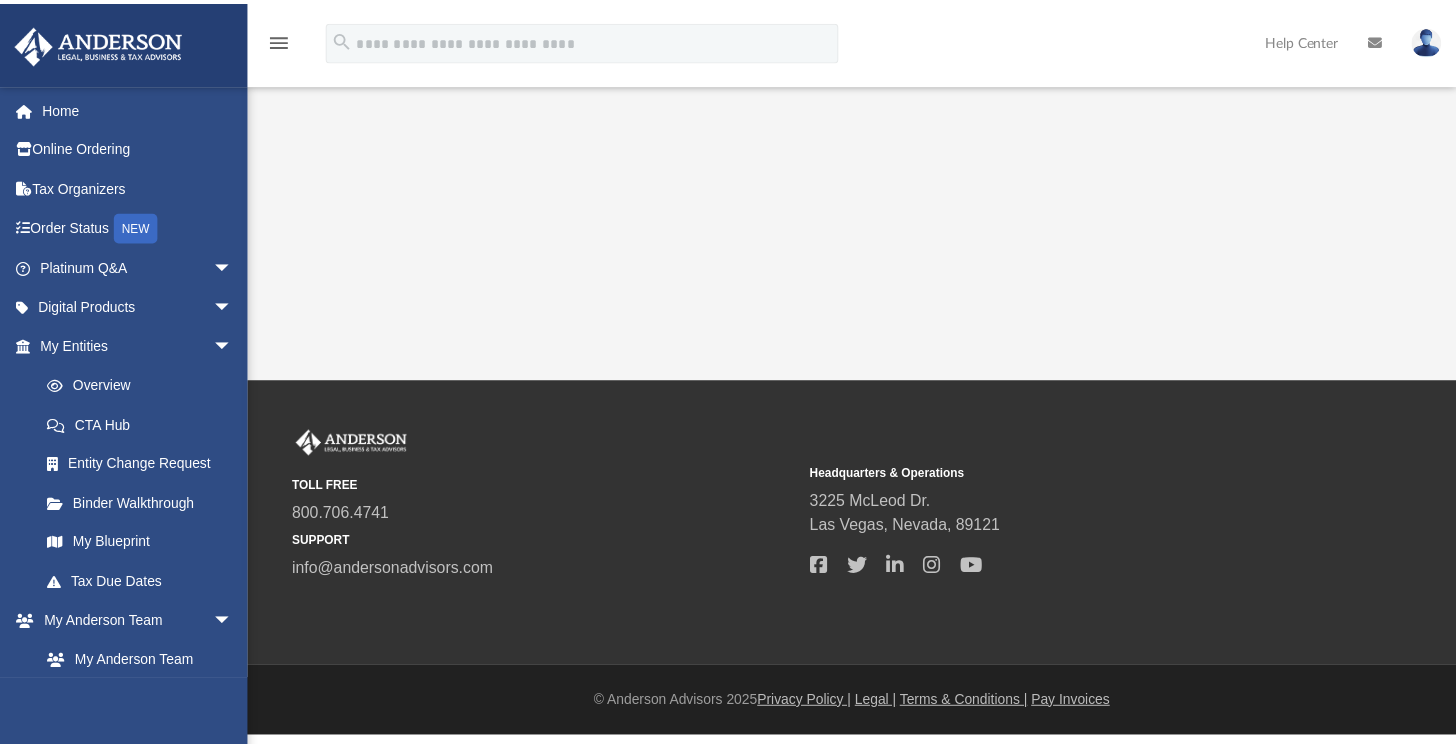 scroll, scrollTop: 0, scrollLeft: 0, axis: both 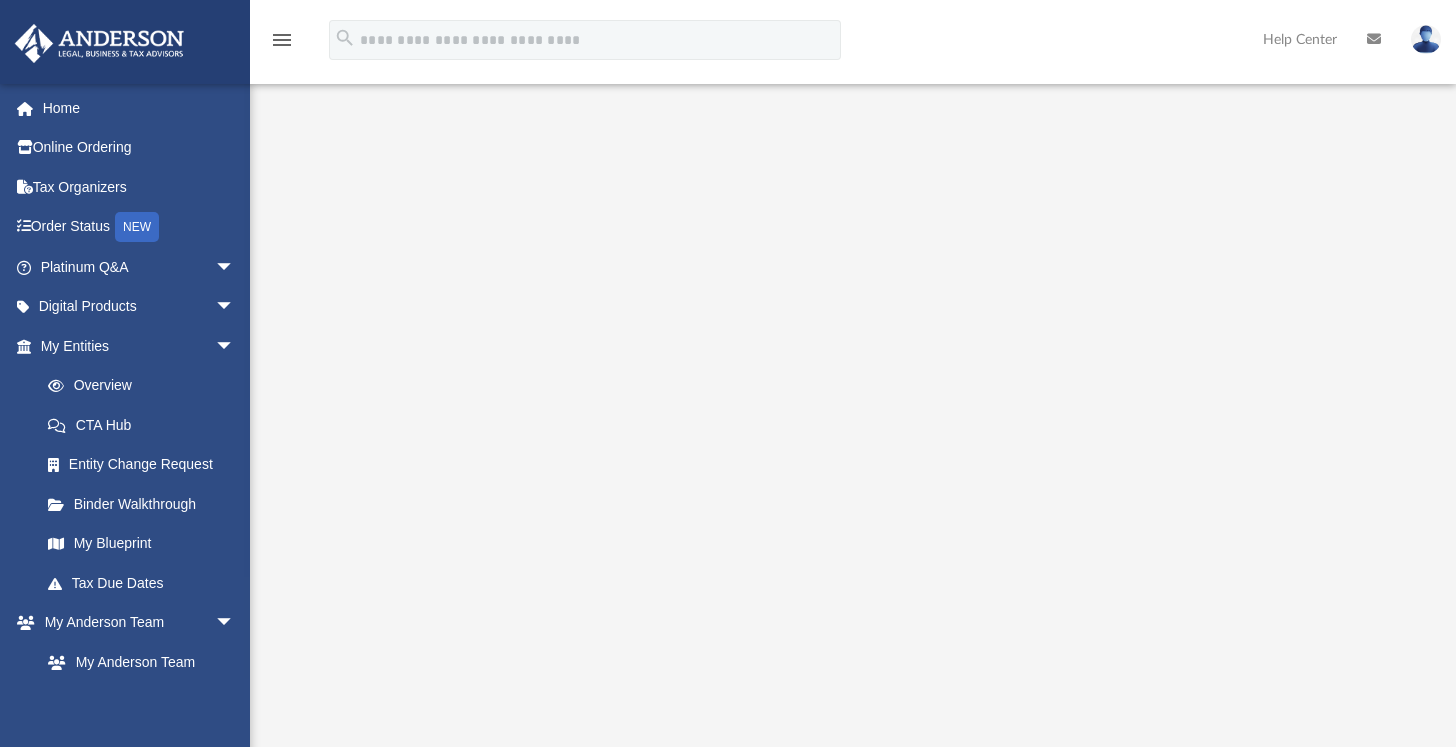 click at bounding box center (1426, 39) 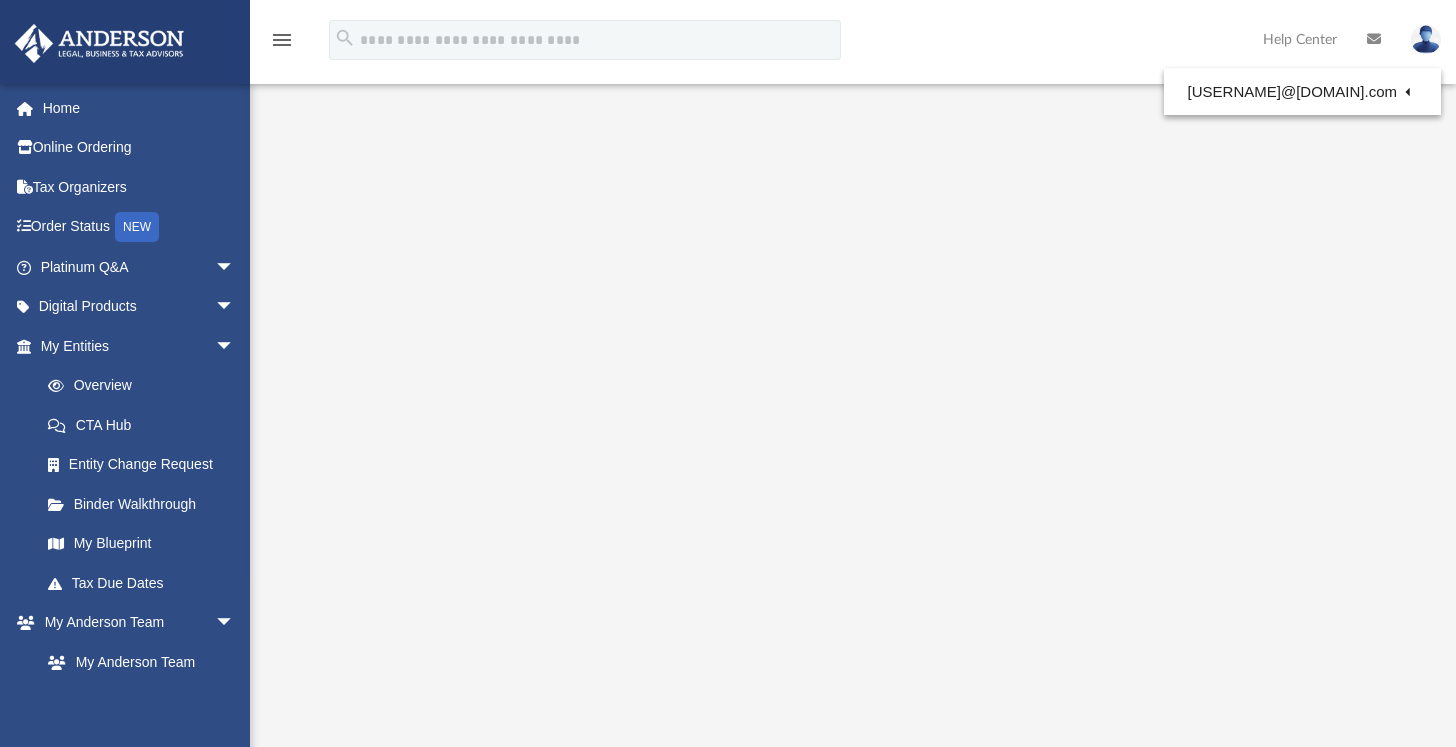 scroll, scrollTop: 6, scrollLeft: 0, axis: vertical 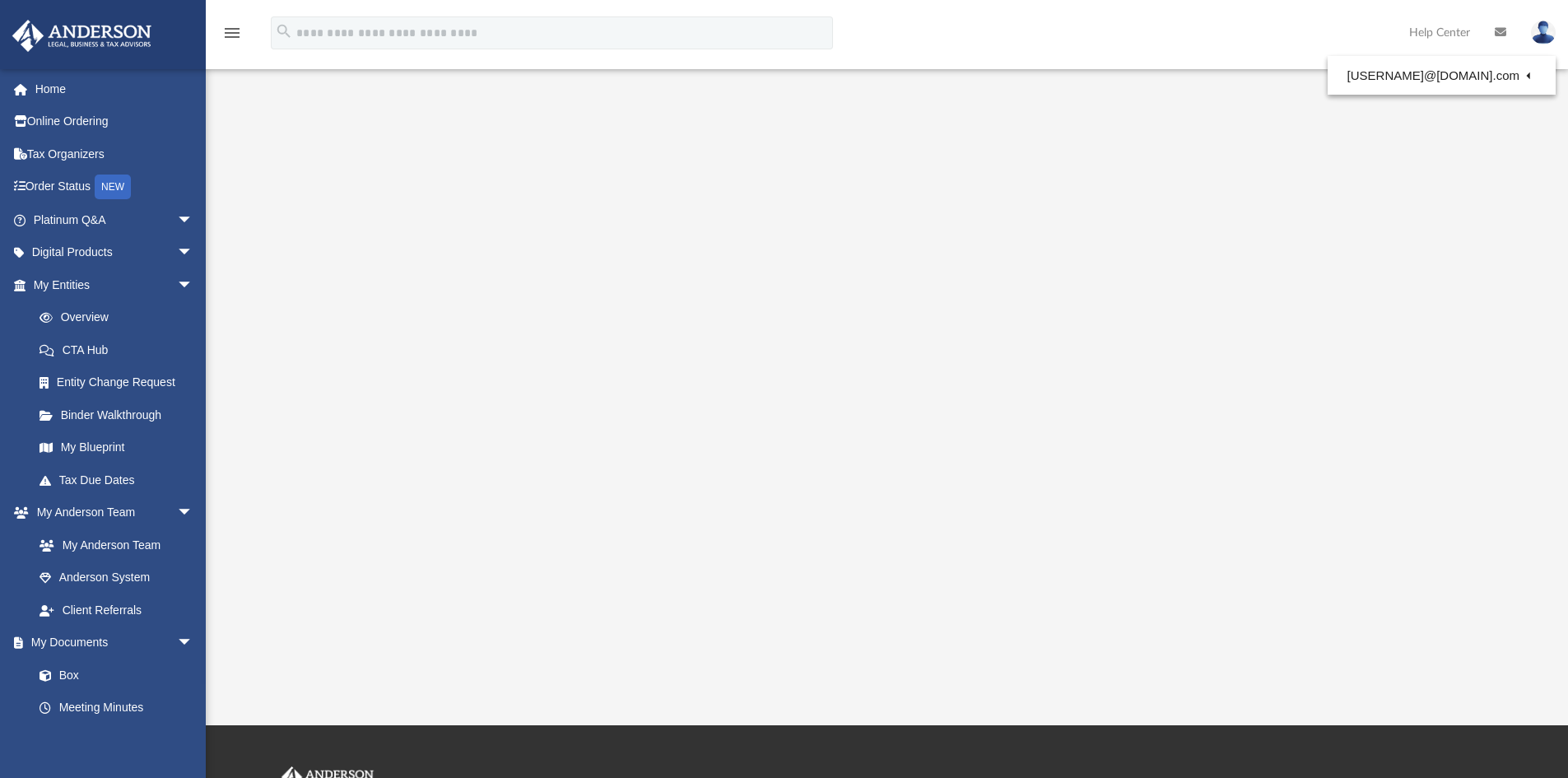 drag, startPoint x: 1394, startPoint y: 335, endPoint x: 1367, endPoint y: 363, distance: 38.8973 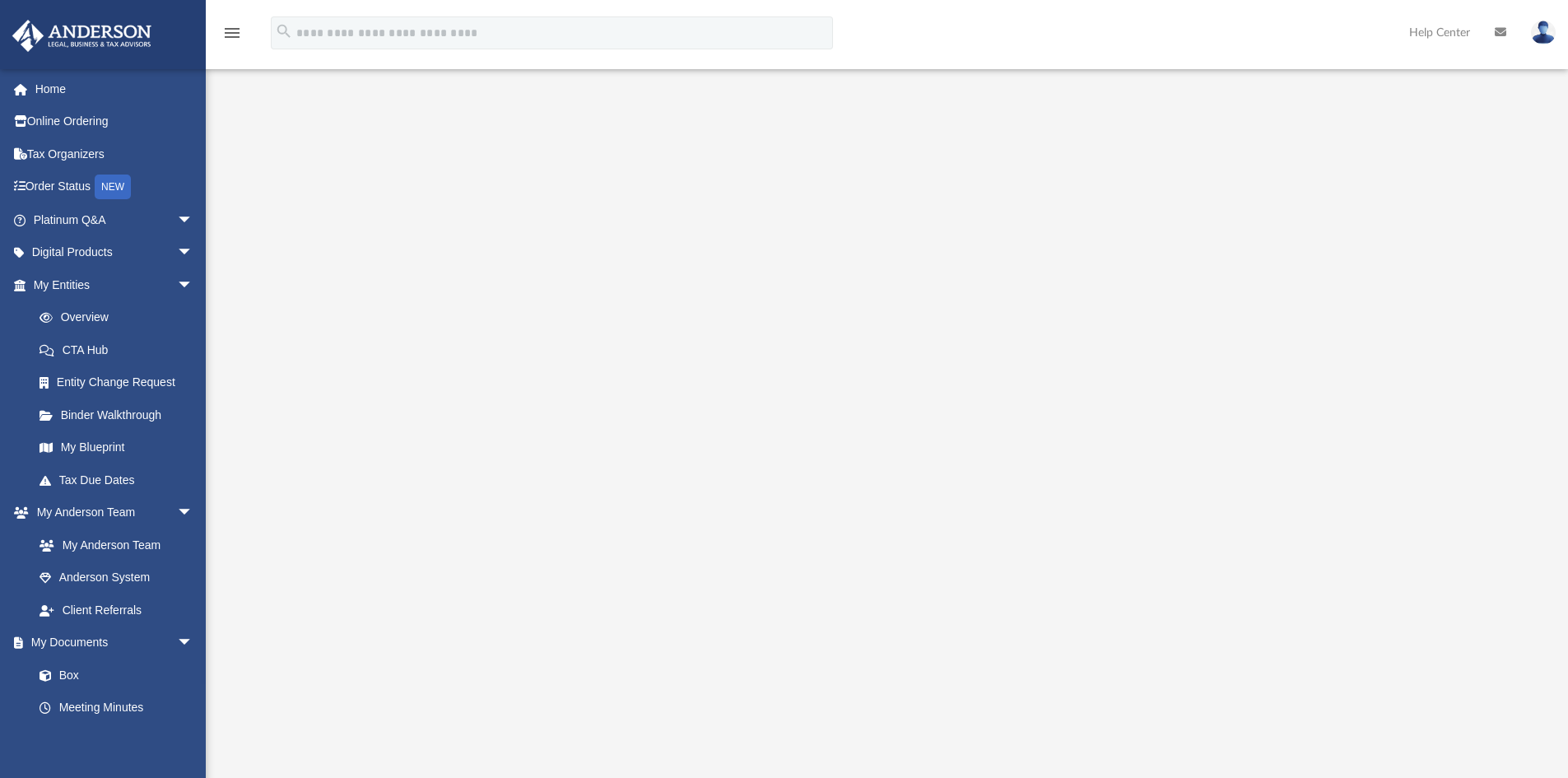 scroll, scrollTop: 28, scrollLeft: 0, axis: vertical 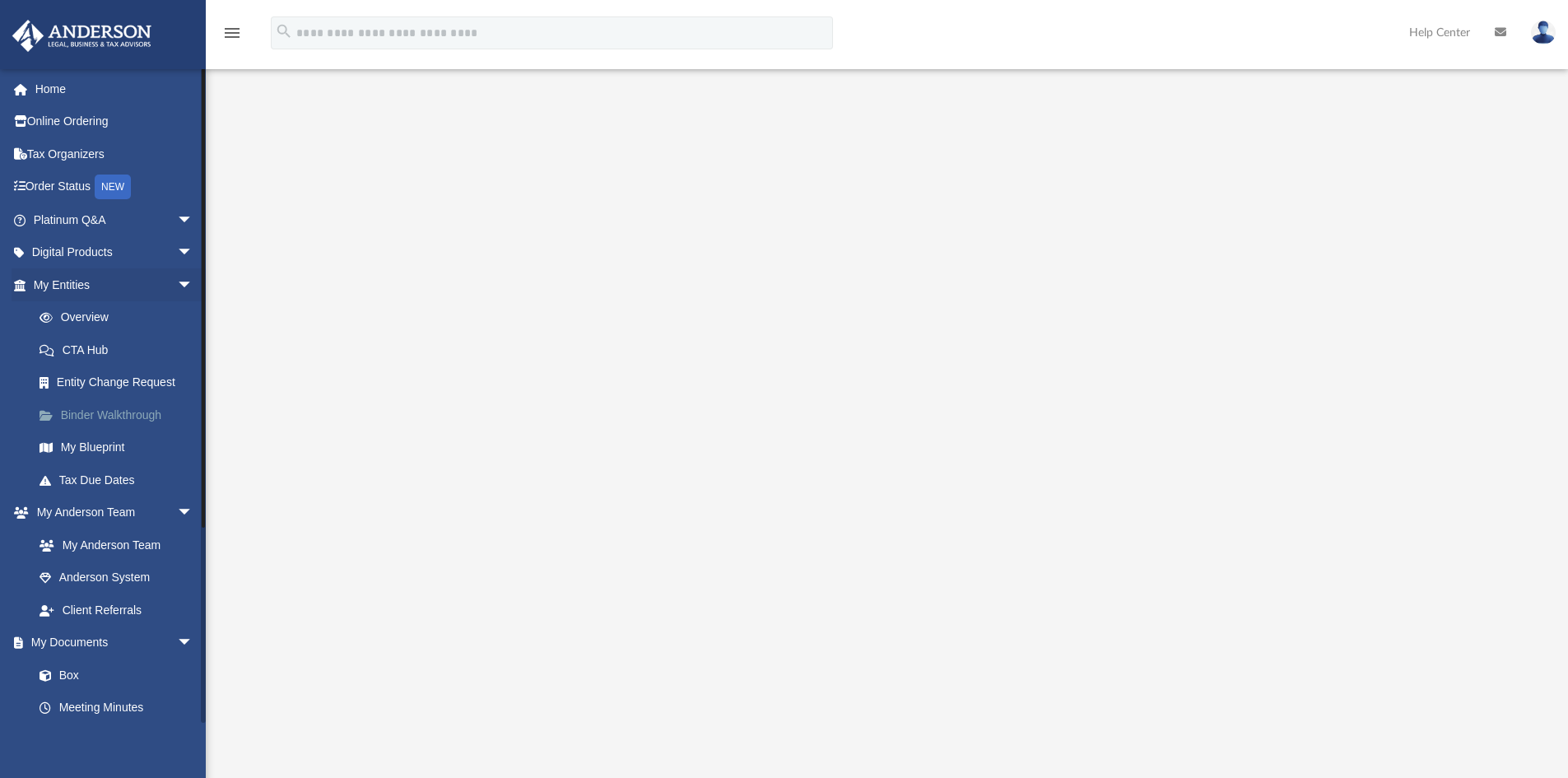 click on "Binder Walkthrough" at bounding box center (120, 415) 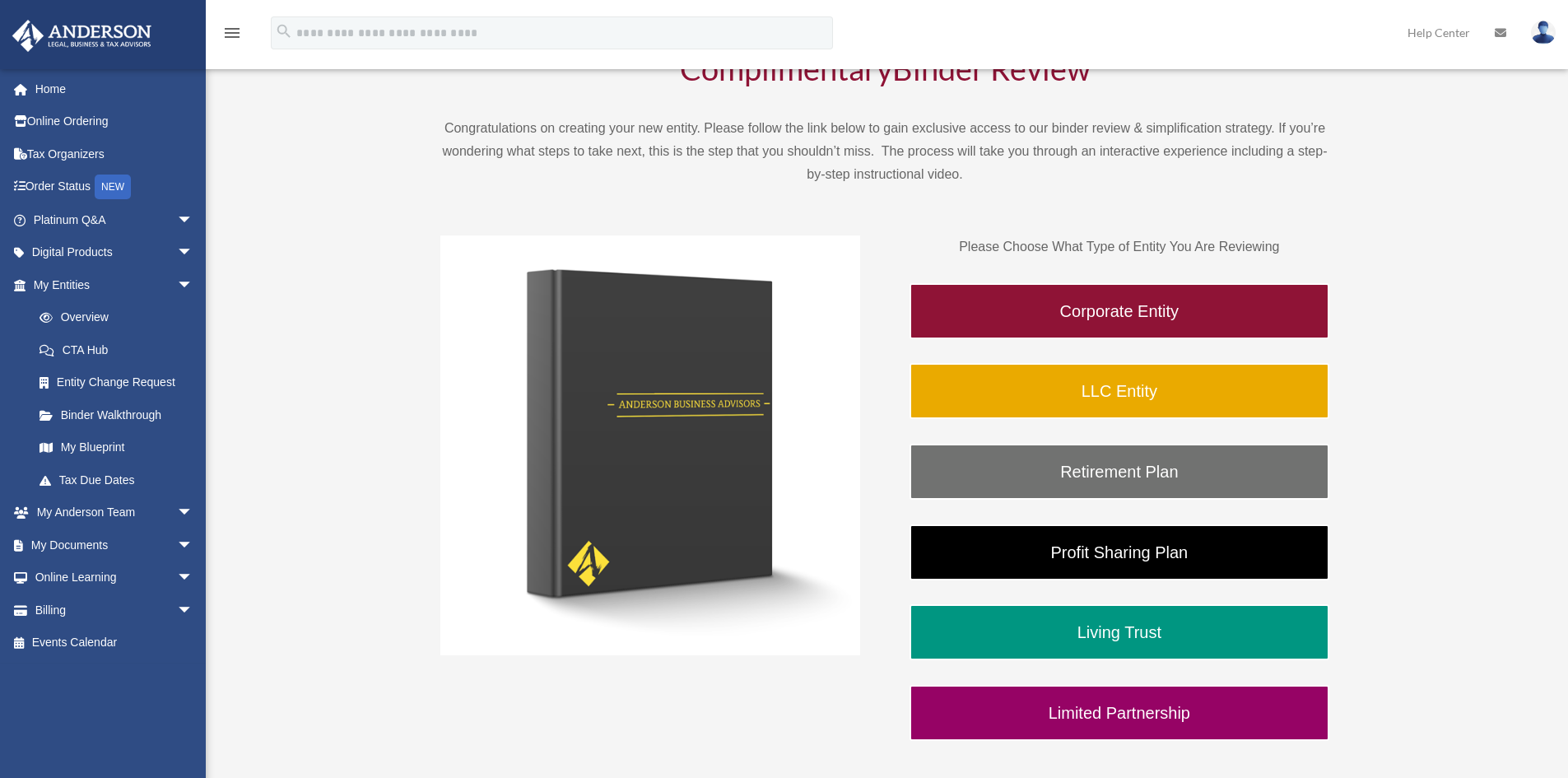 scroll, scrollTop: 165, scrollLeft: 0, axis: vertical 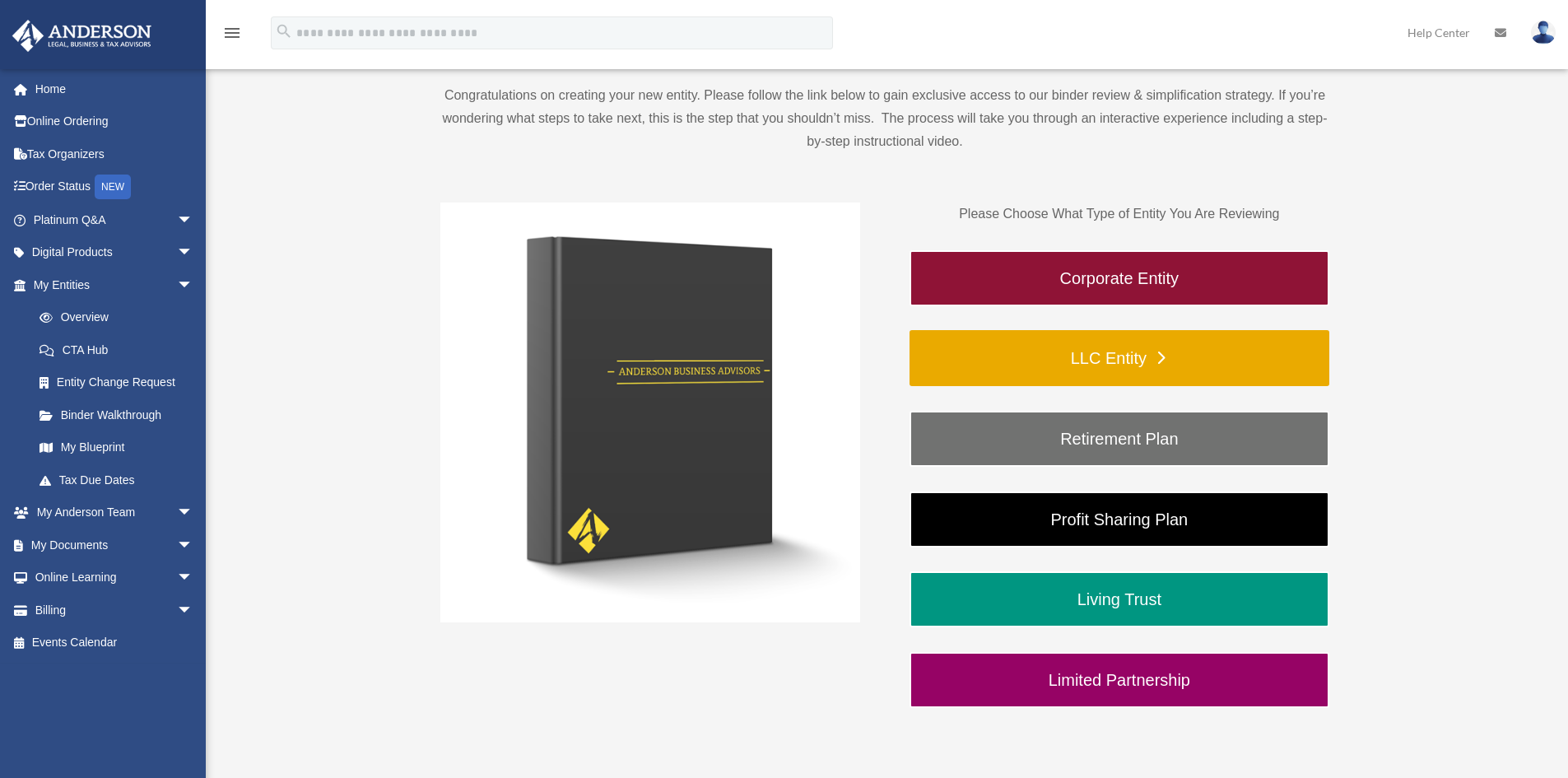click on "LLC Entity" at bounding box center [1119, 358] 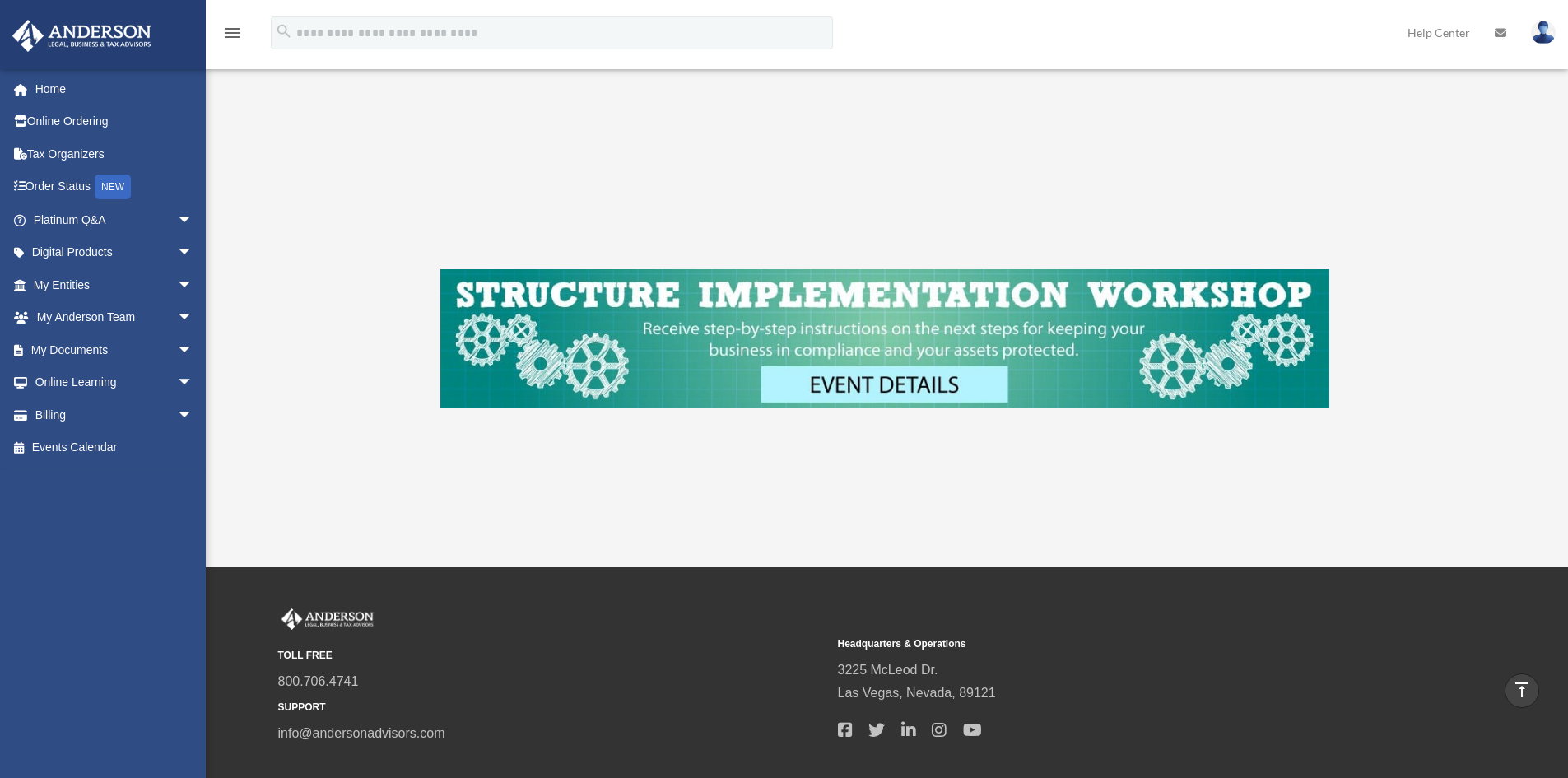 scroll, scrollTop: 317, scrollLeft: 0, axis: vertical 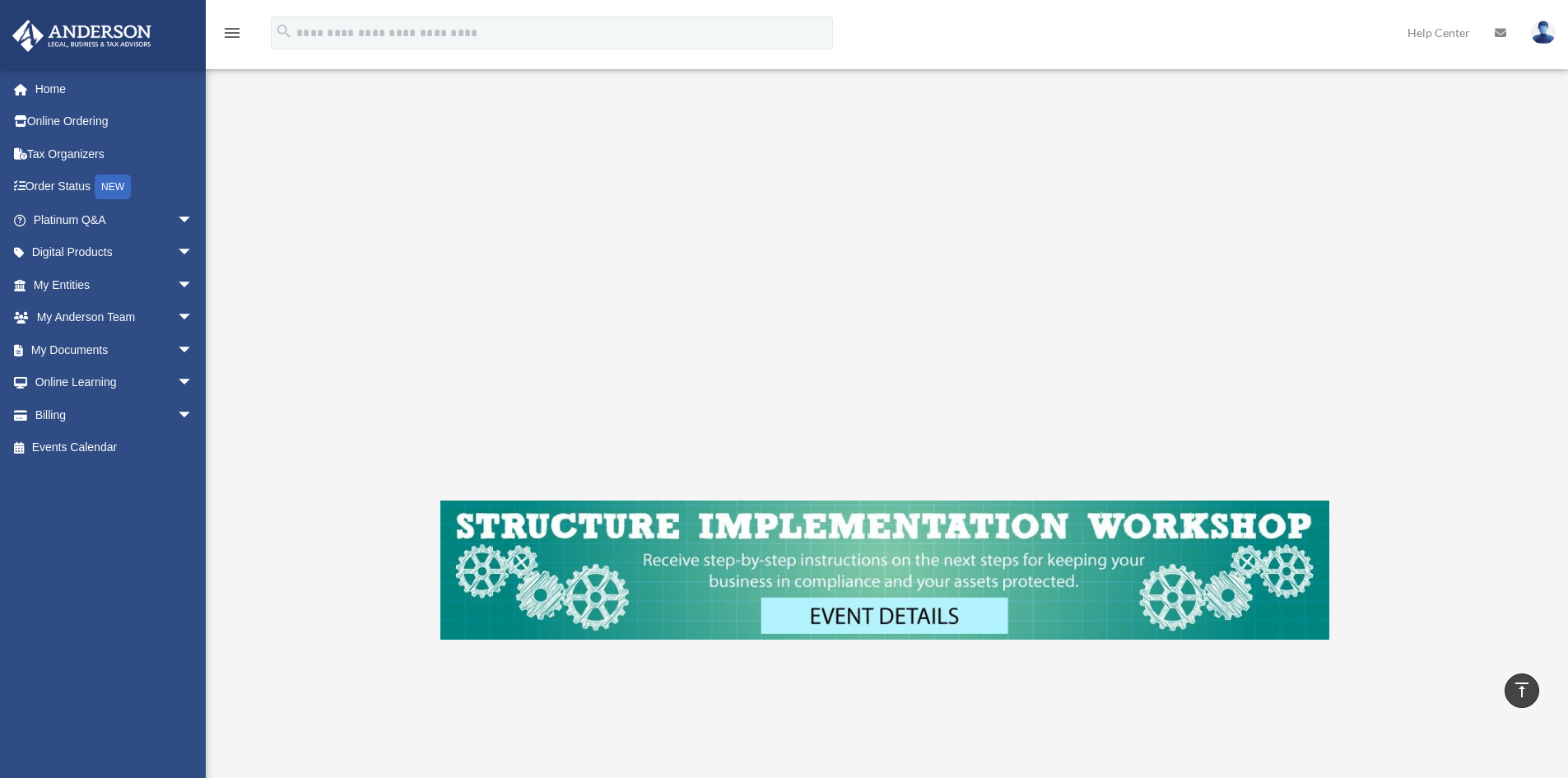 click at bounding box center [1543, 32] 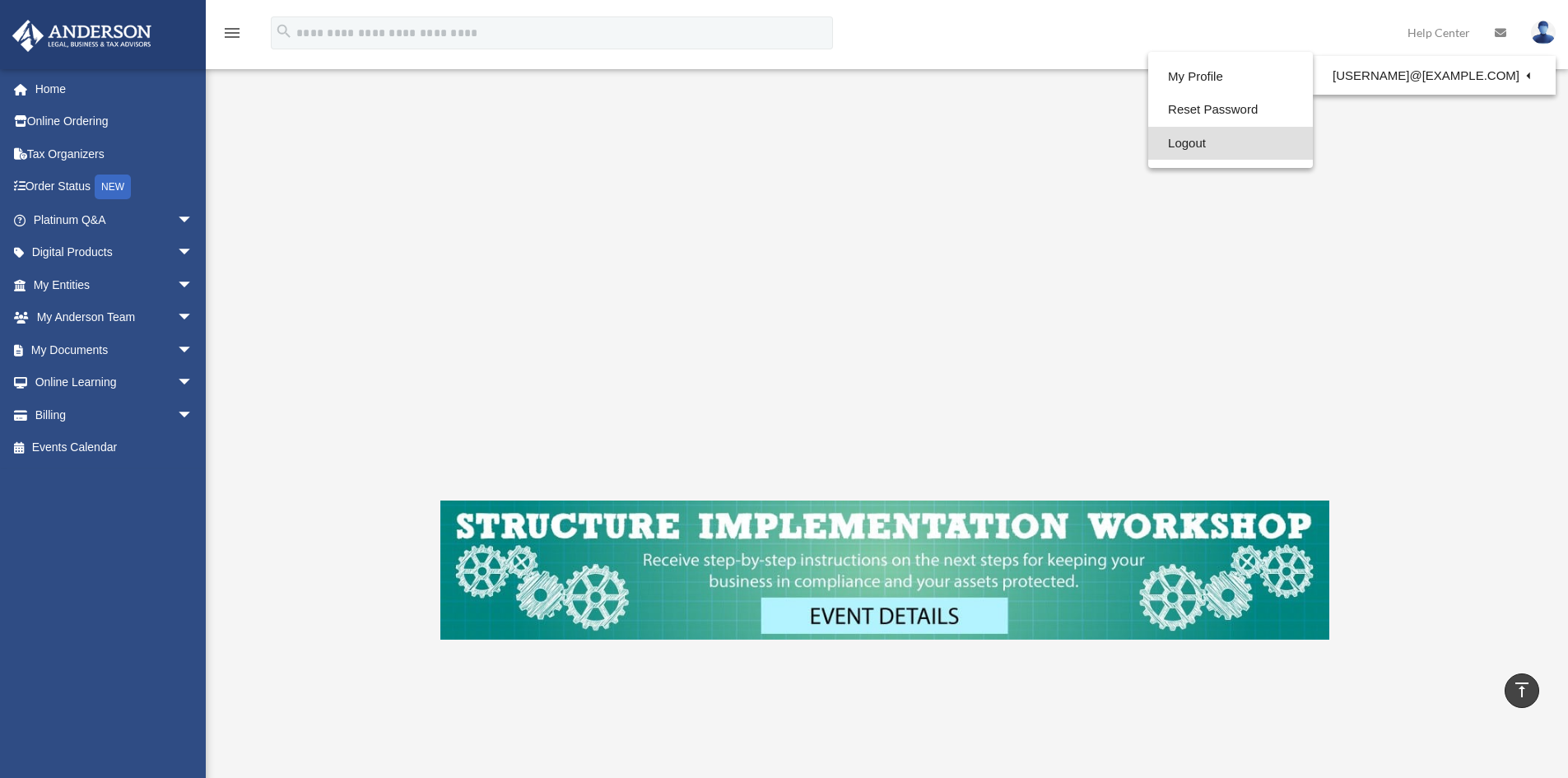 click on "Logout" at bounding box center (1231, 143) 